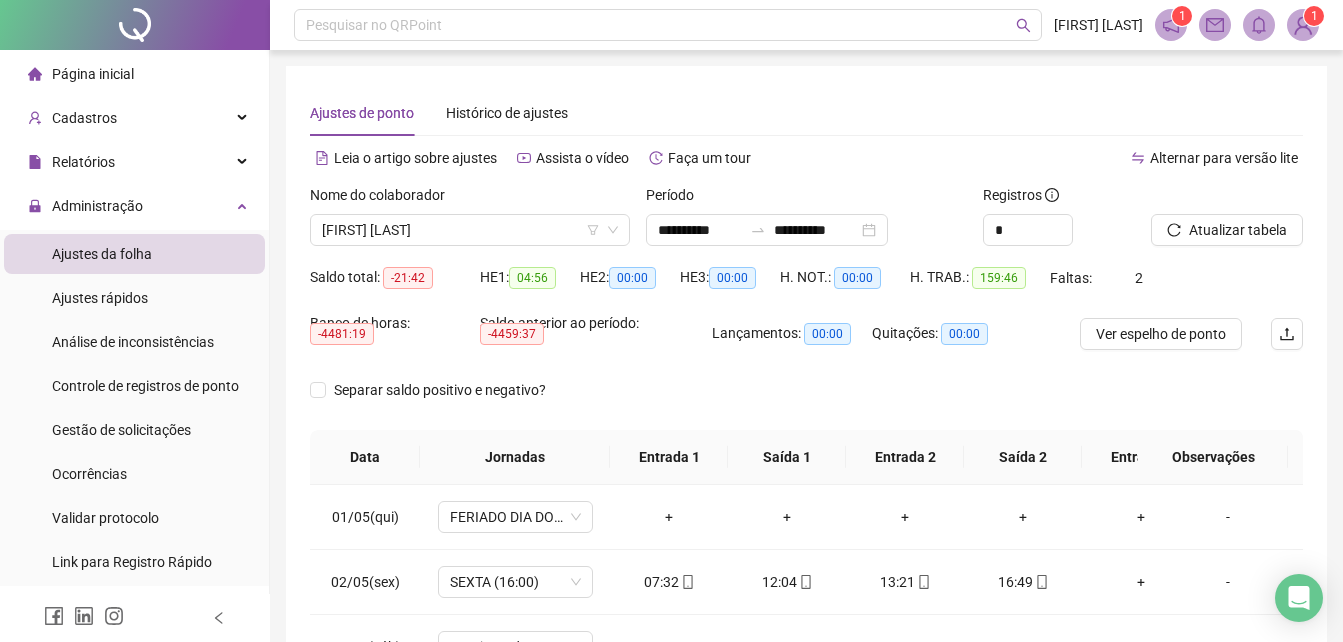 scroll, scrollTop: 300, scrollLeft: 0, axis: vertical 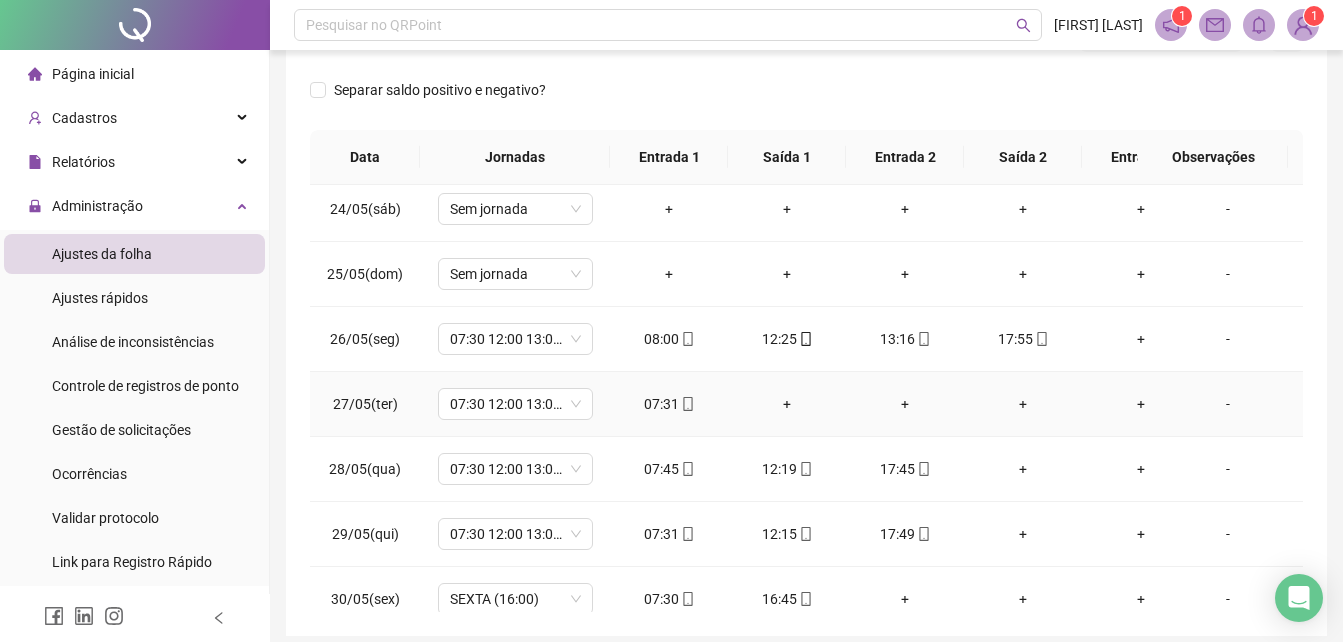 click on "+" at bounding box center (787, 404) 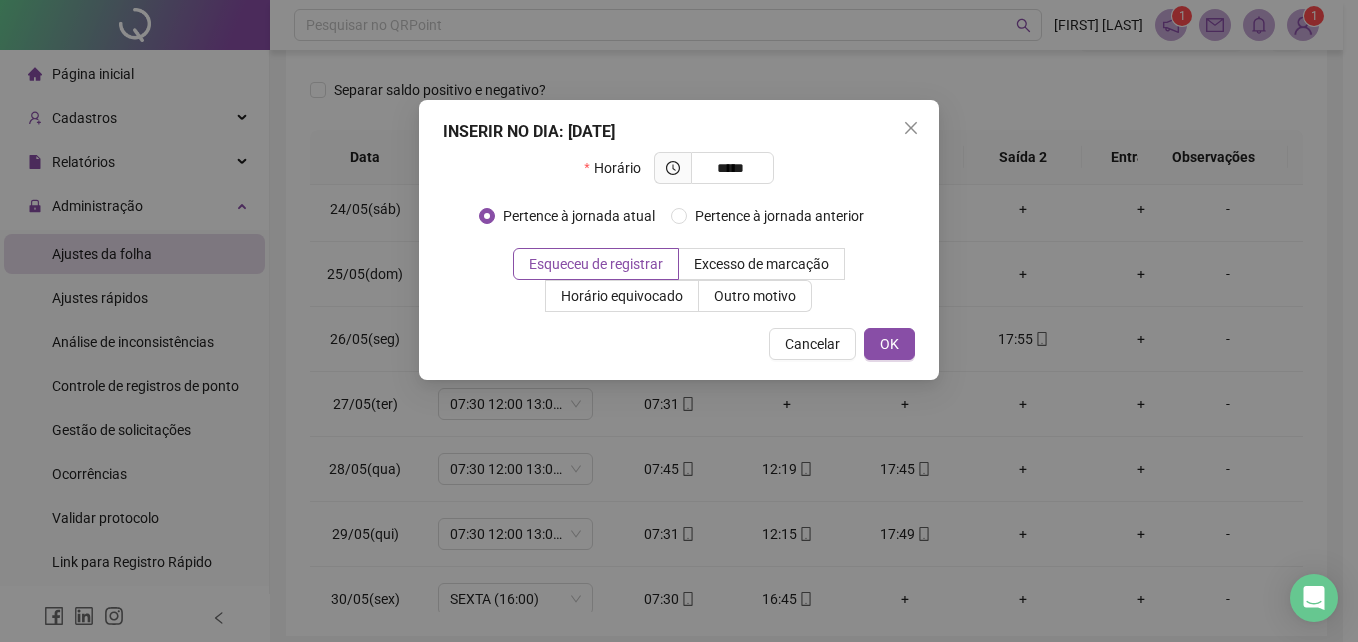 type on "*****" 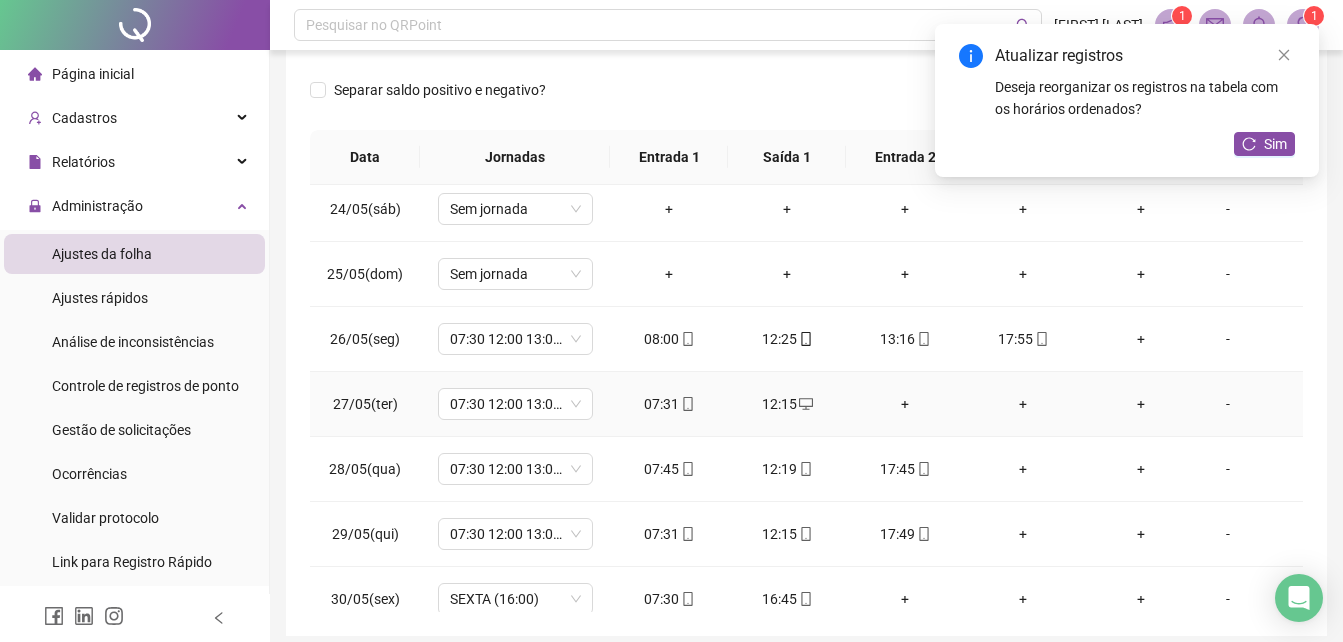 click on "+" at bounding box center [905, 404] 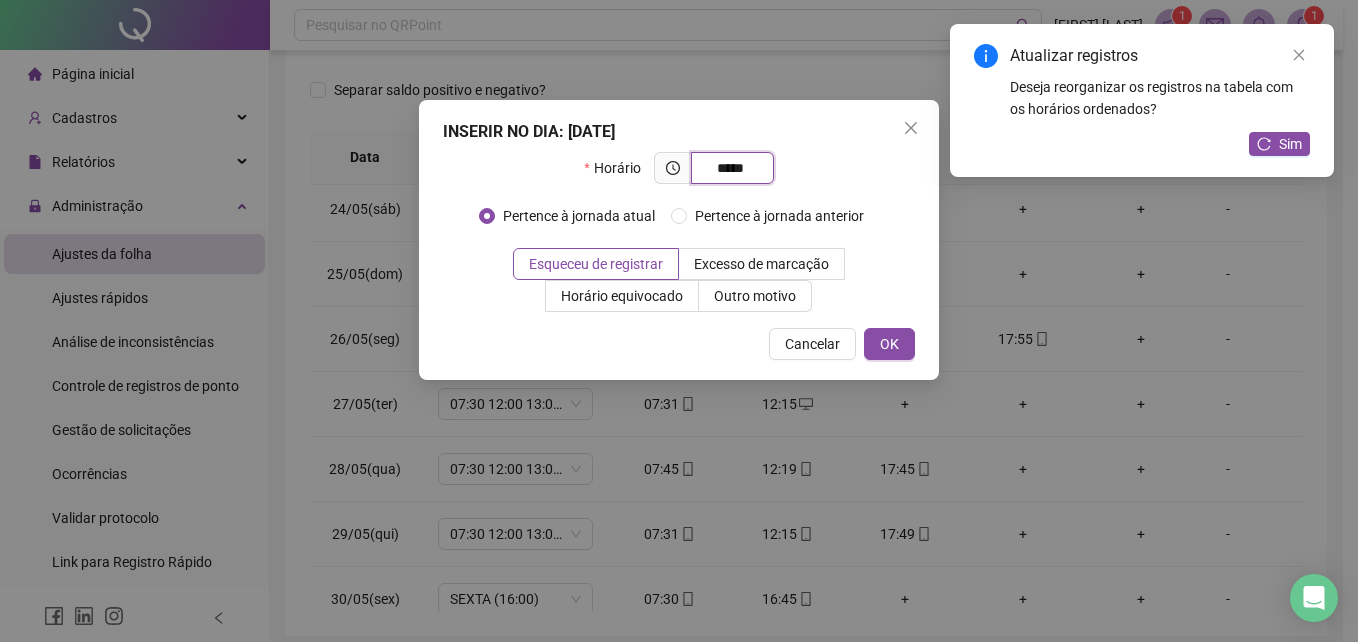 type on "*****" 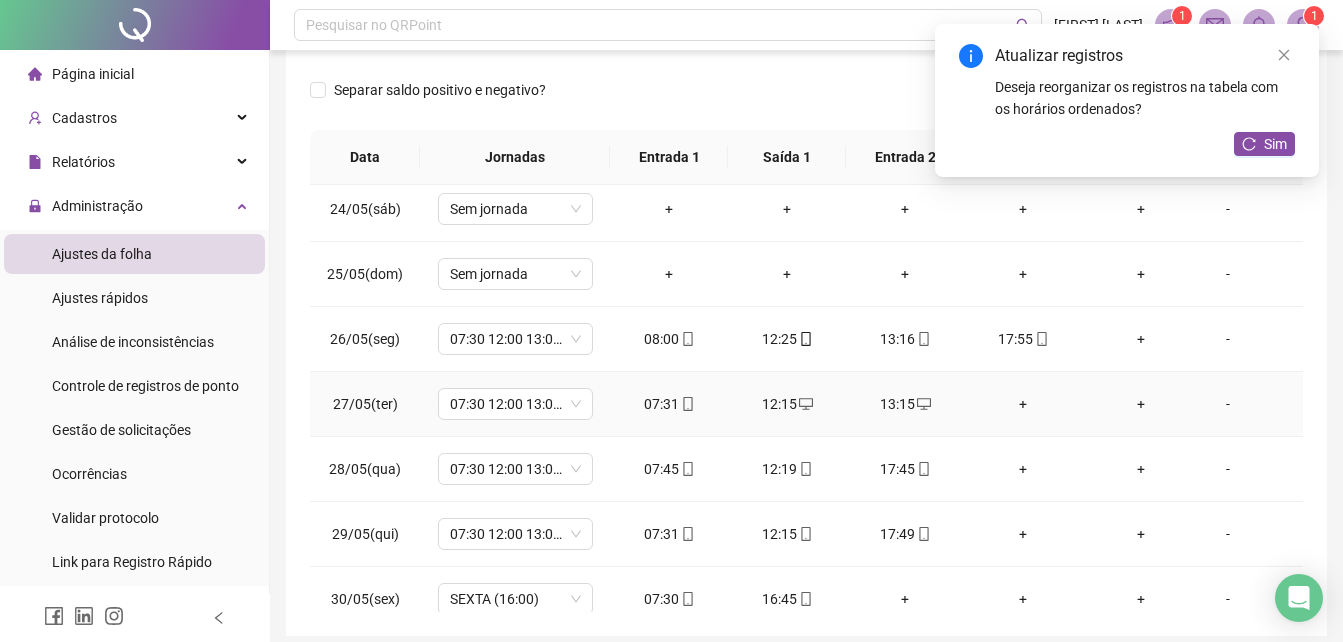 click on "+" at bounding box center (1023, 404) 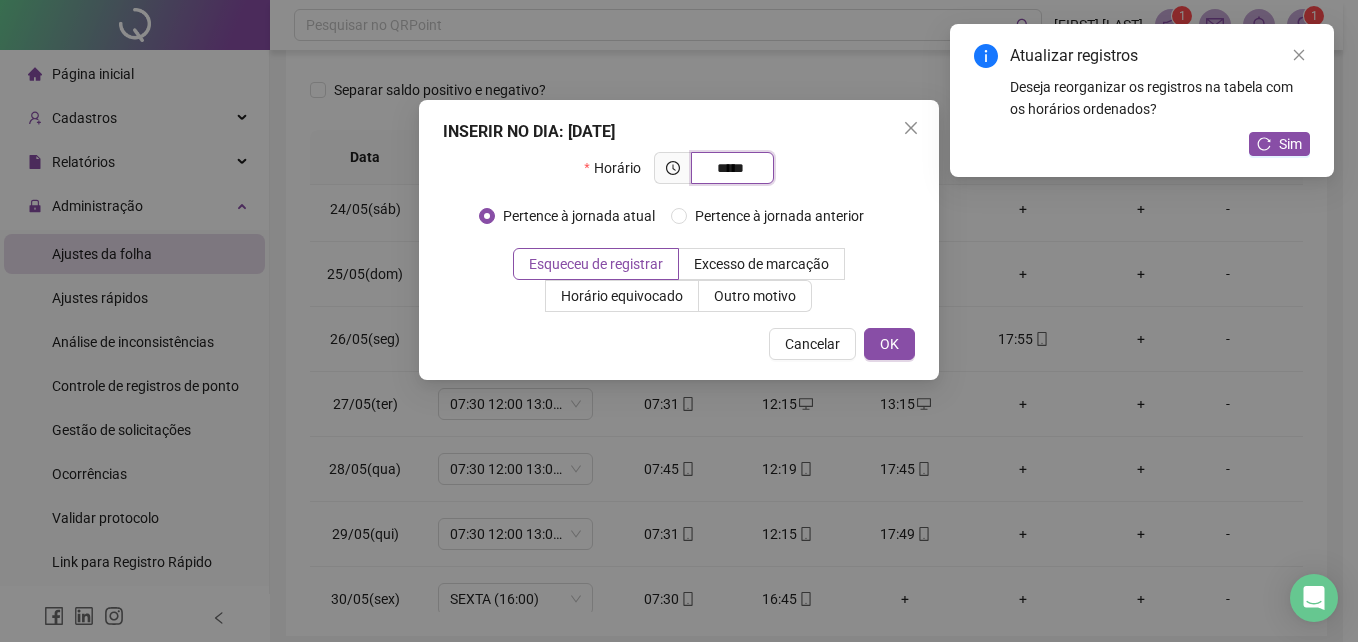 type on "*****" 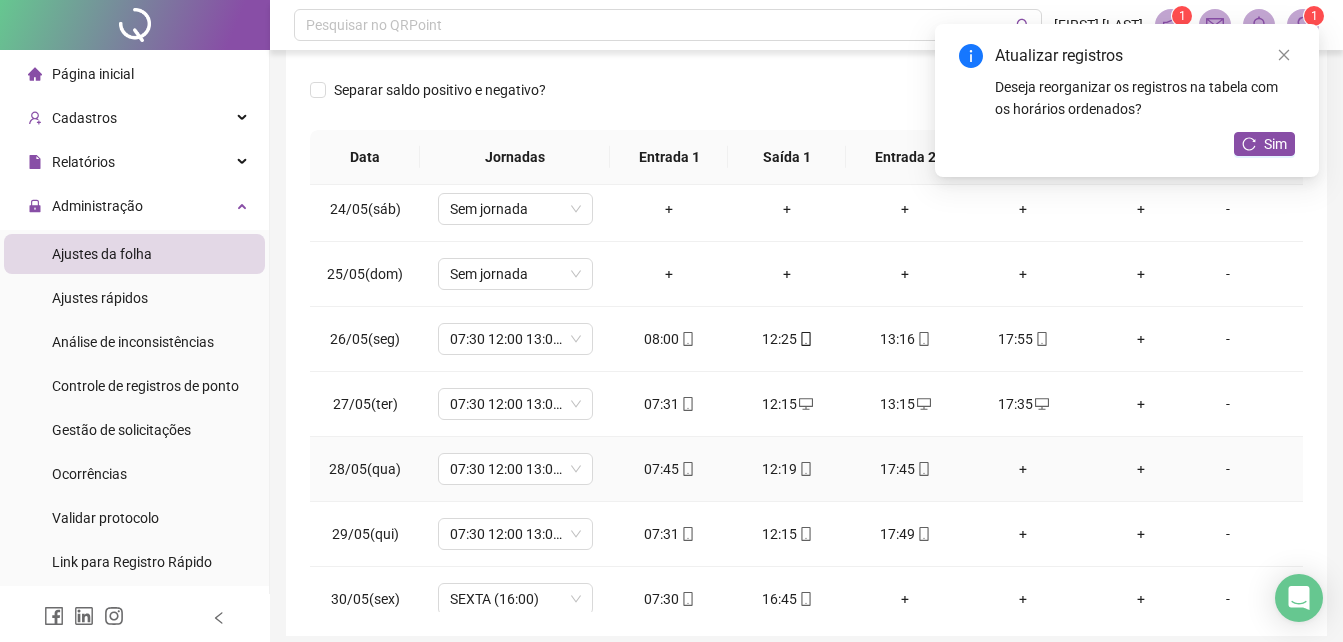 click on "+" at bounding box center [1023, 469] 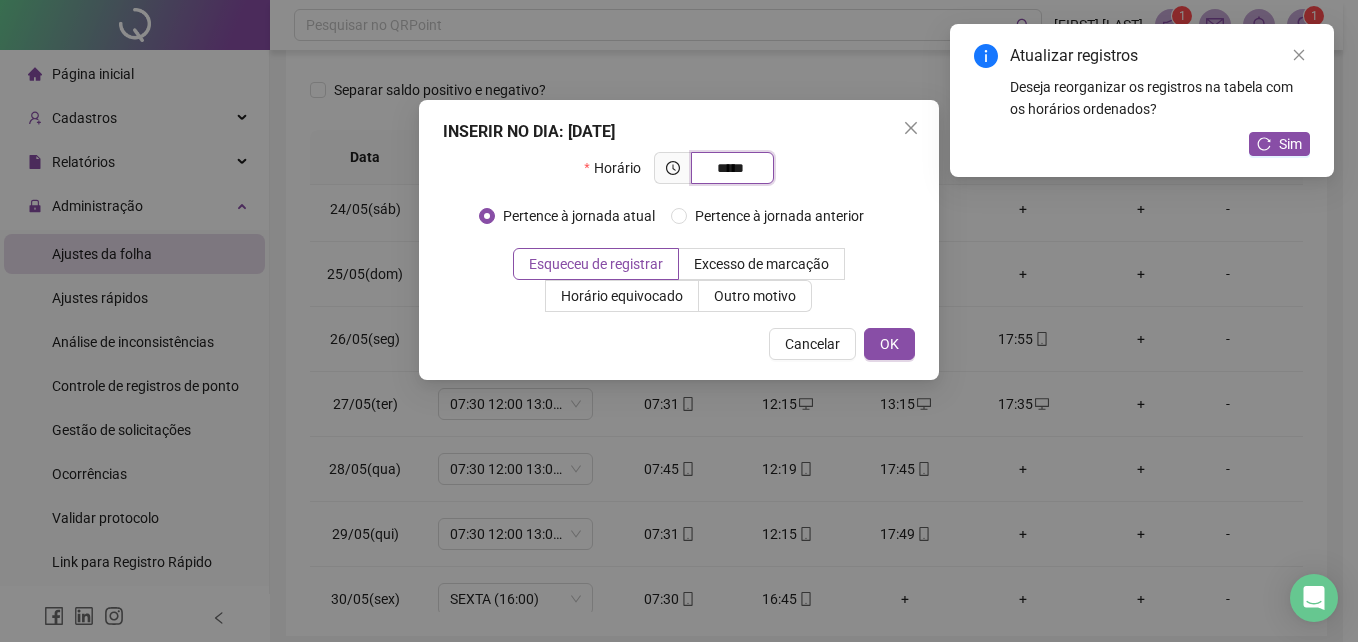 type on "*****" 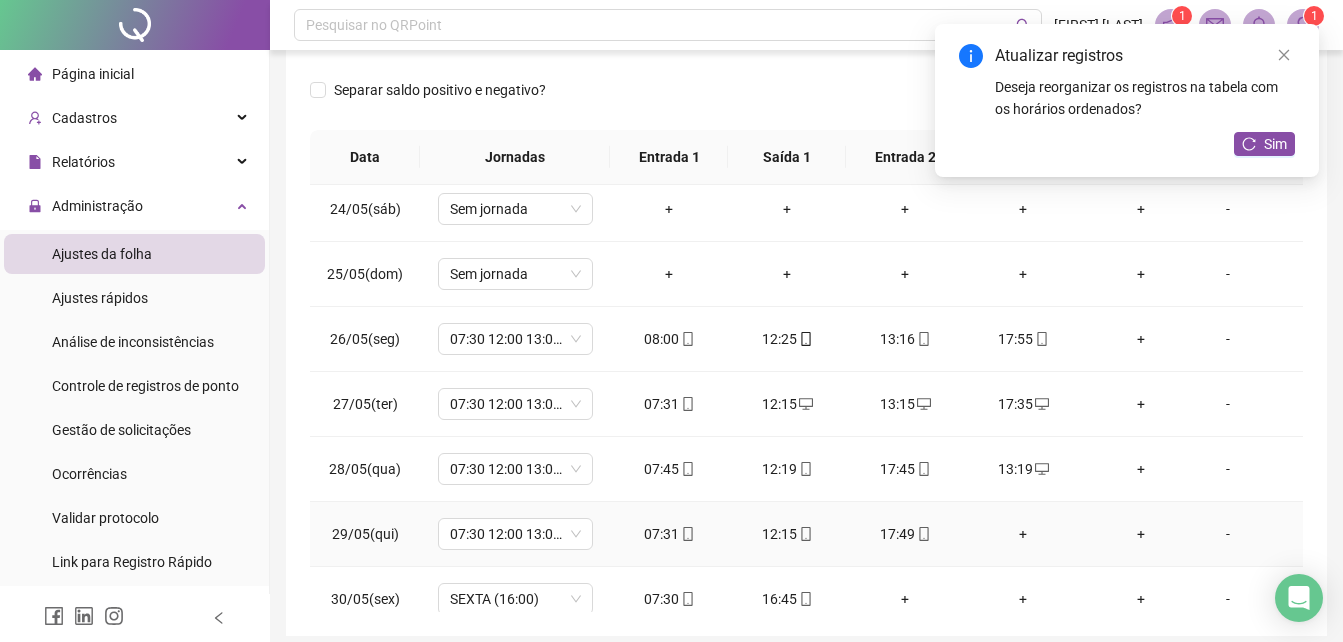 click on "+" at bounding box center (1023, 534) 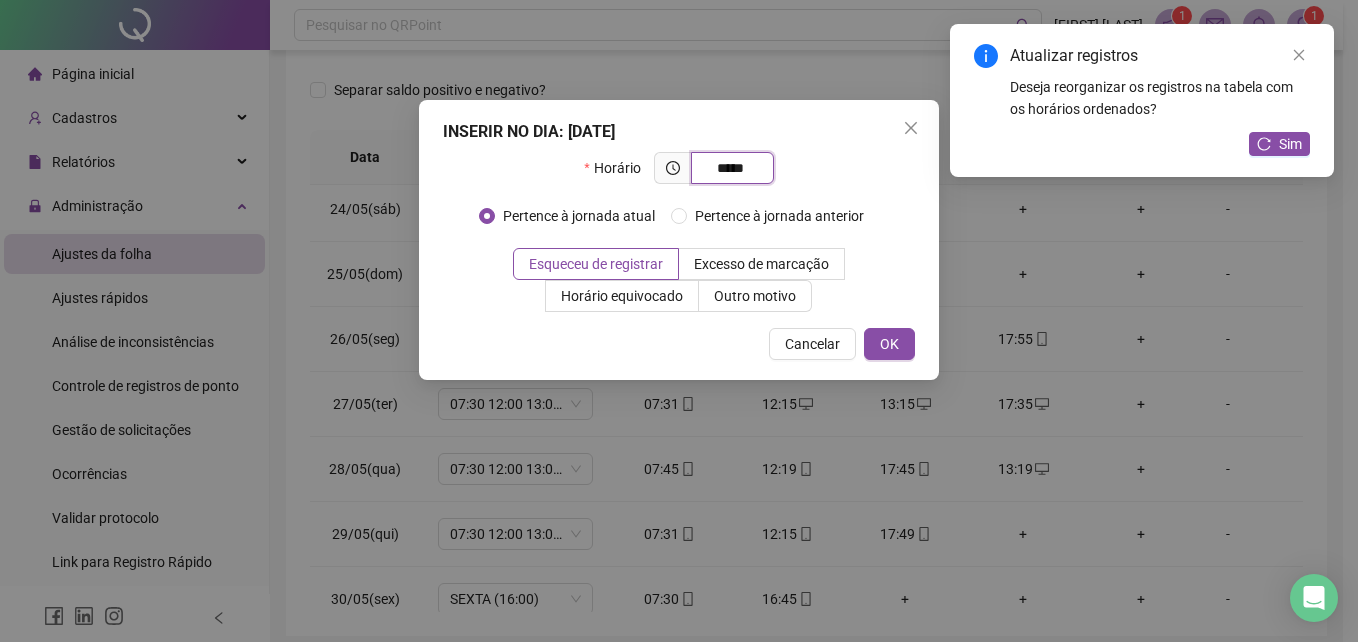 type on "*****" 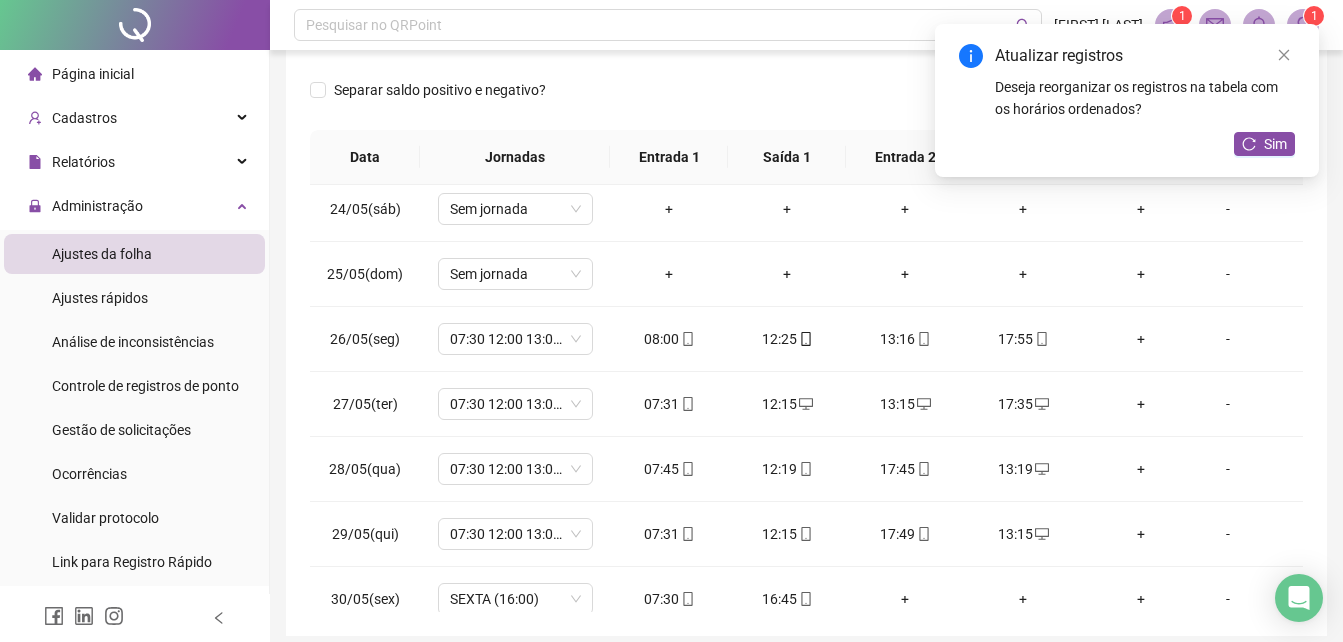 scroll, scrollTop: 1603, scrollLeft: 0, axis: vertical 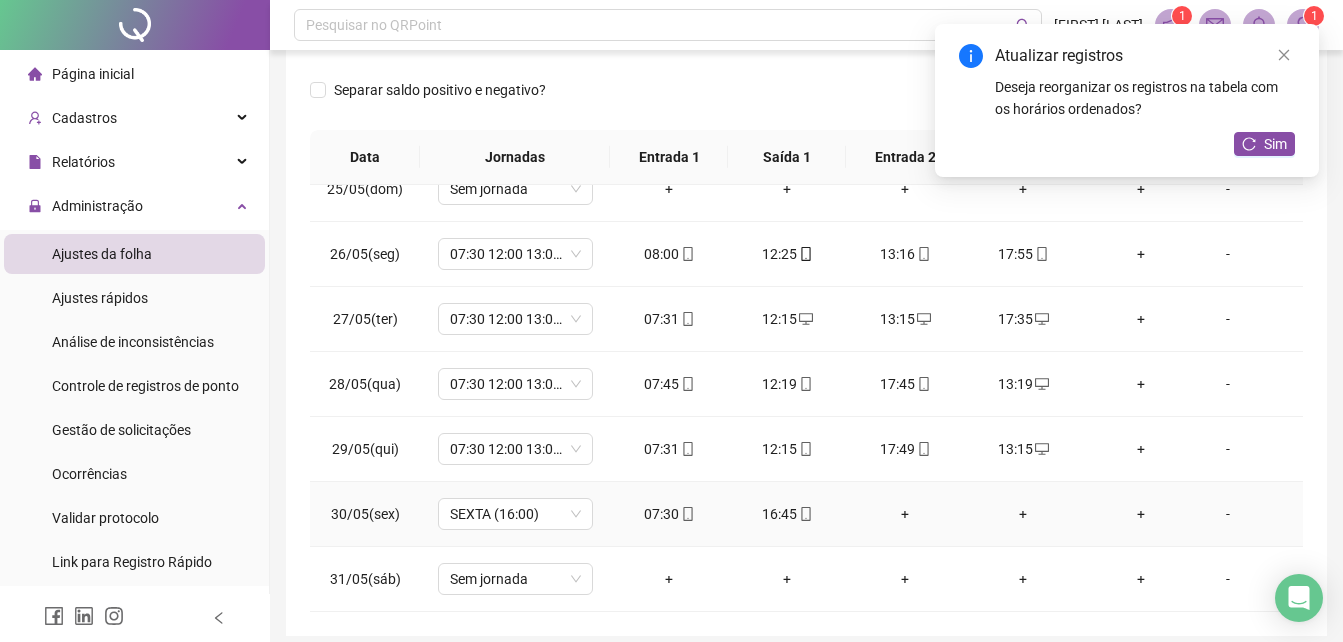 click on "+" at bounding box center (905, 514) 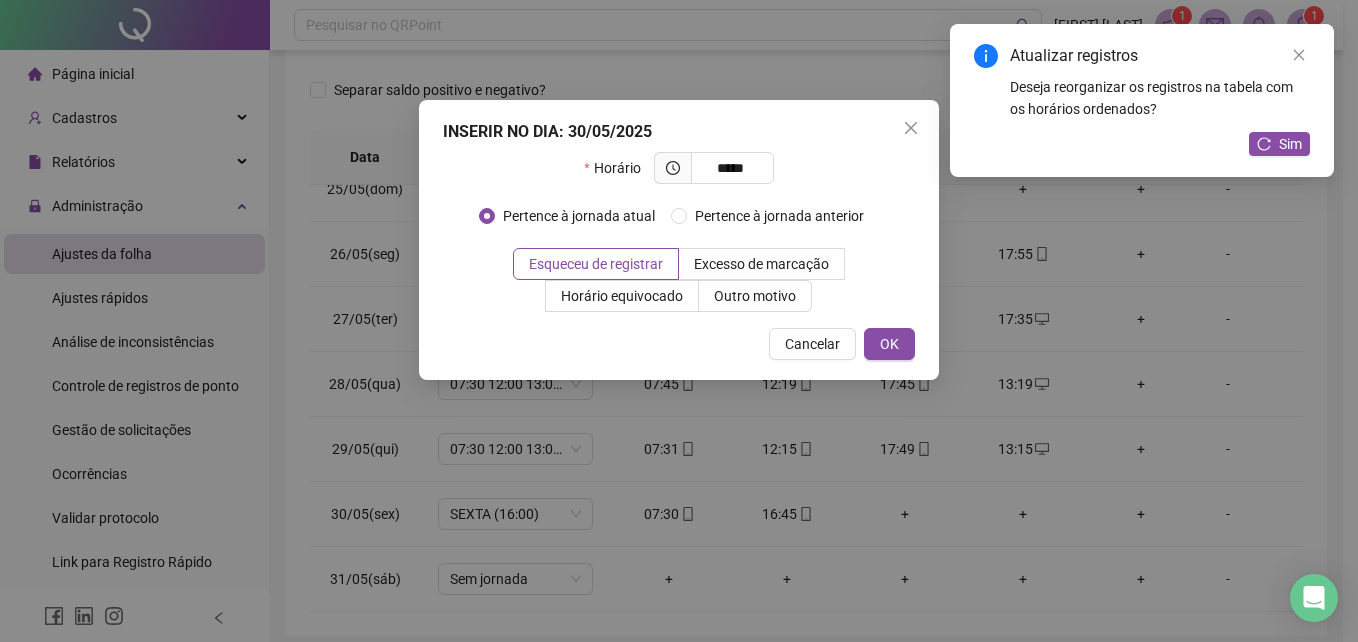 type on "*****" 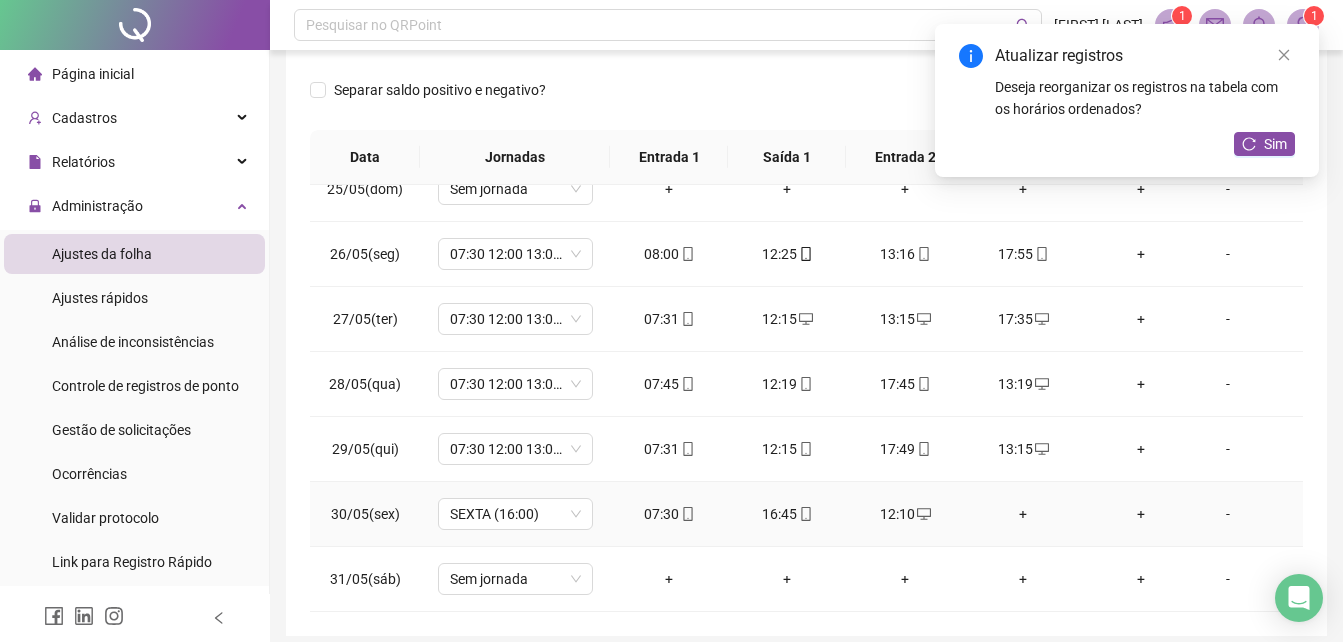 click on "+" at bounding box center [1023, 514] 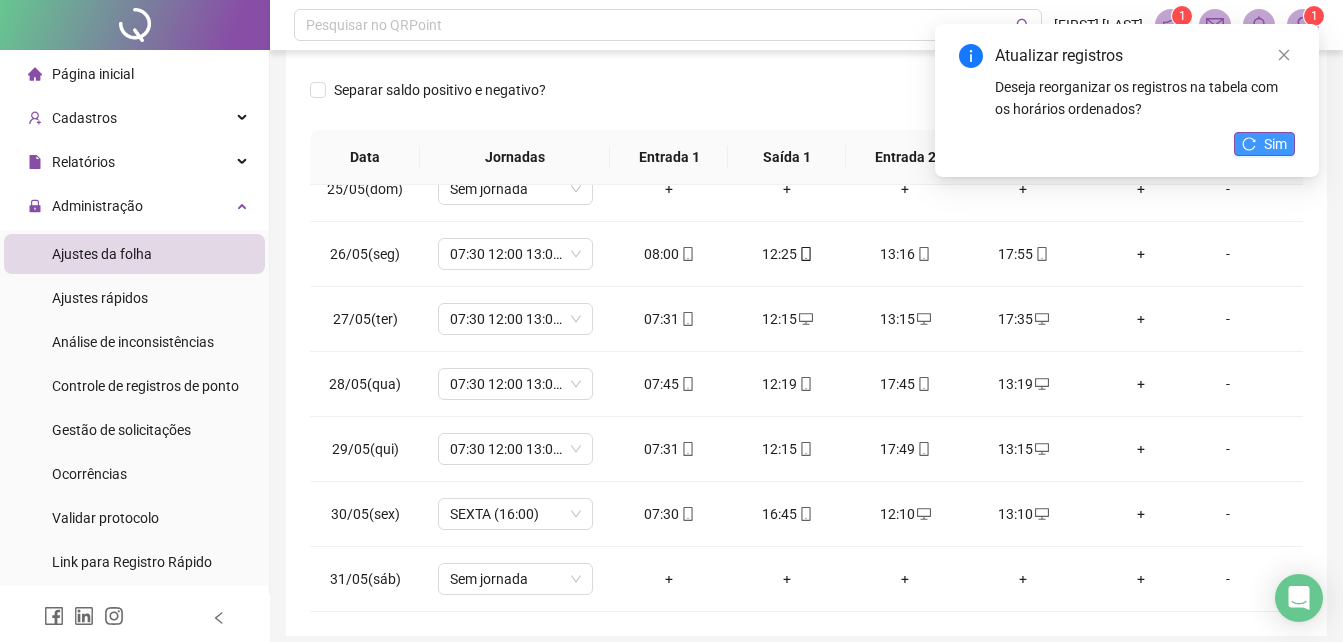 click on "Sim" at bounding box center (1275, 144) 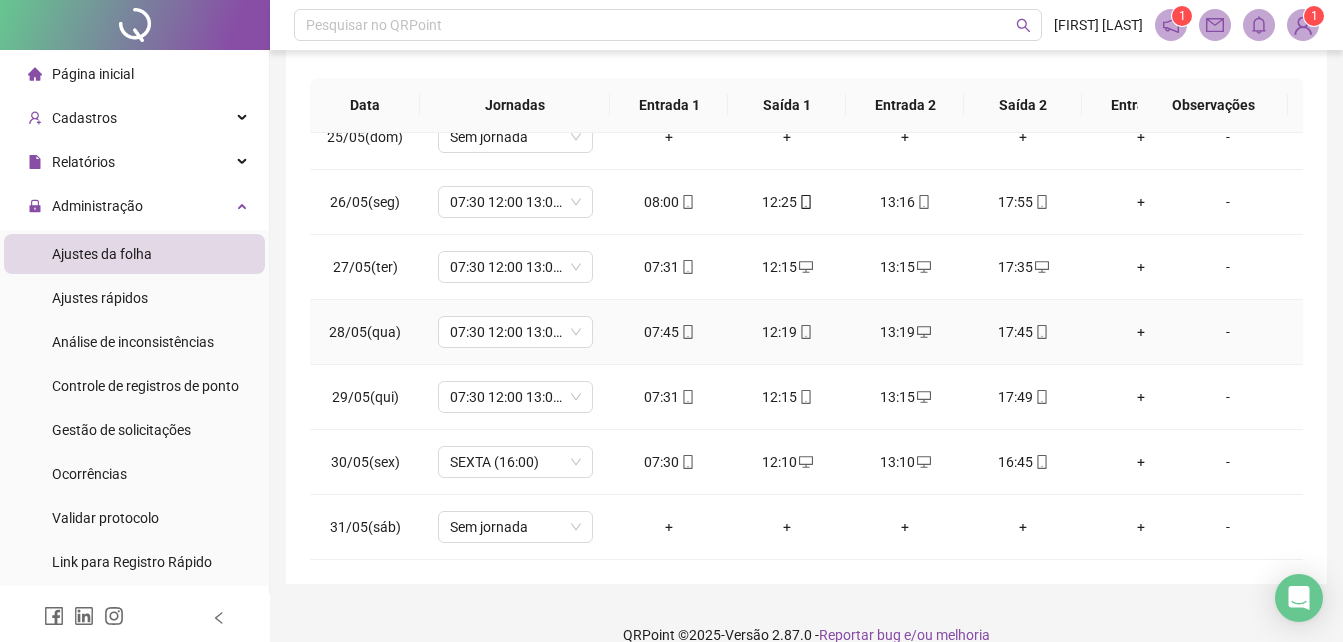 scroll, scrollTop: 380, scrollLeft: 0, axis: vertical 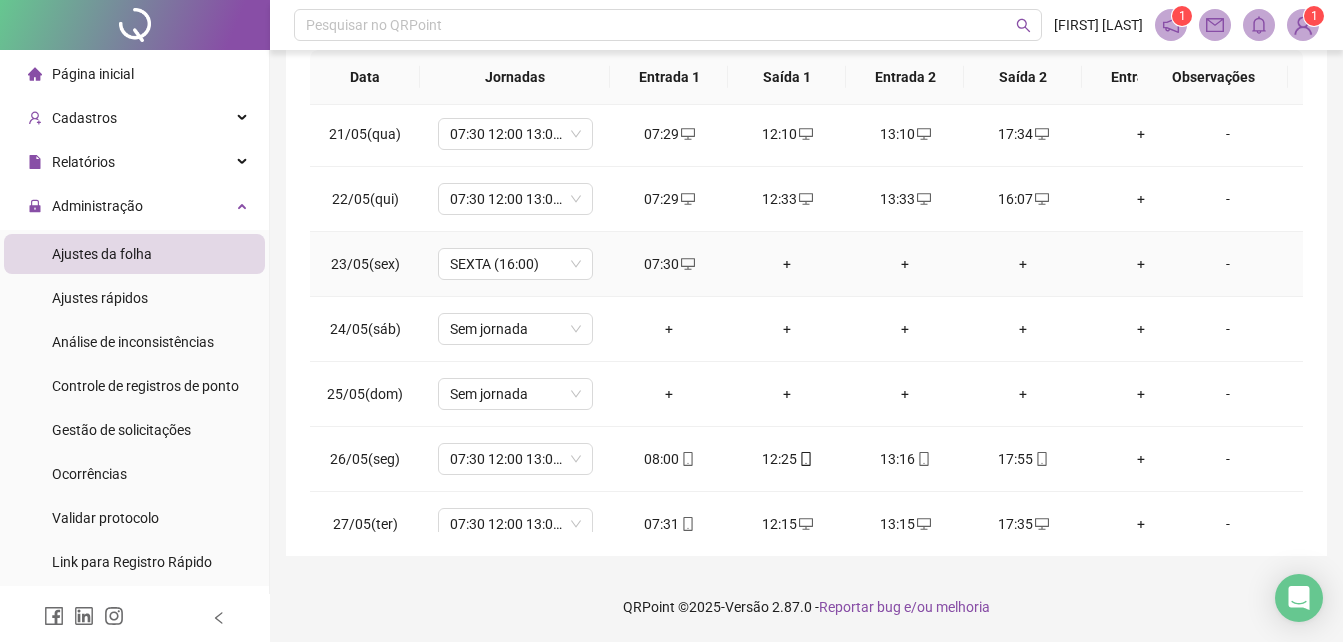click on "+" at bounding box center (787, 264) 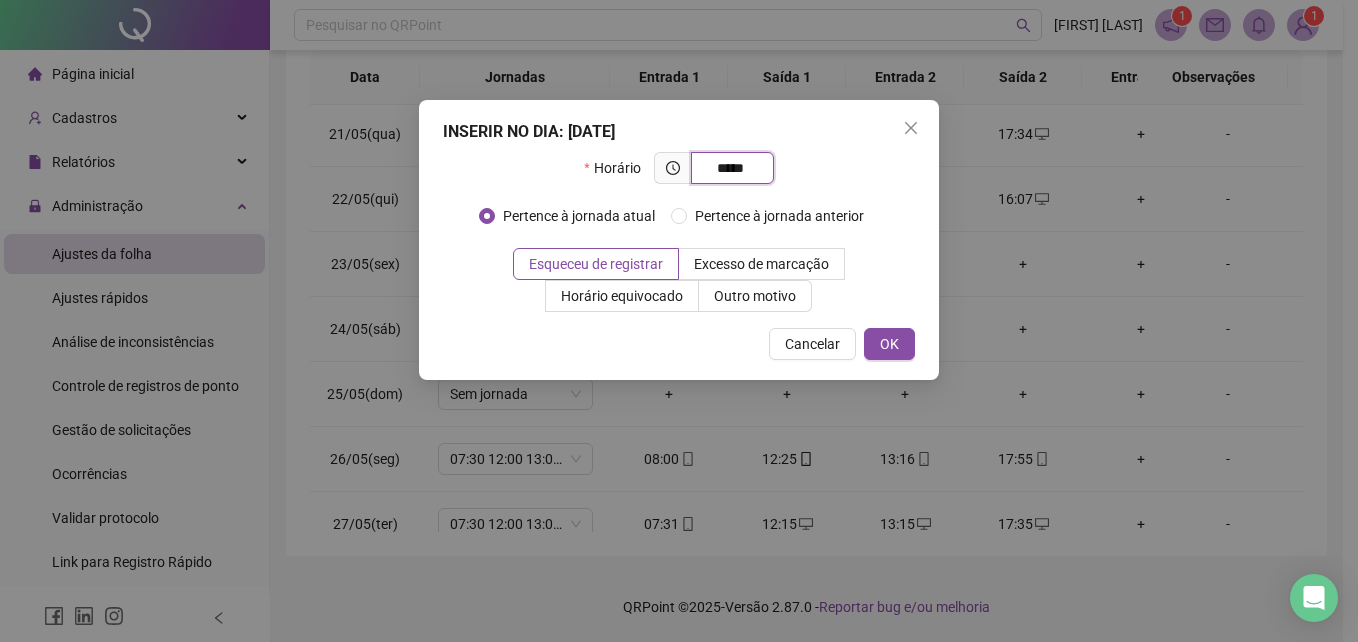 type on "*****" 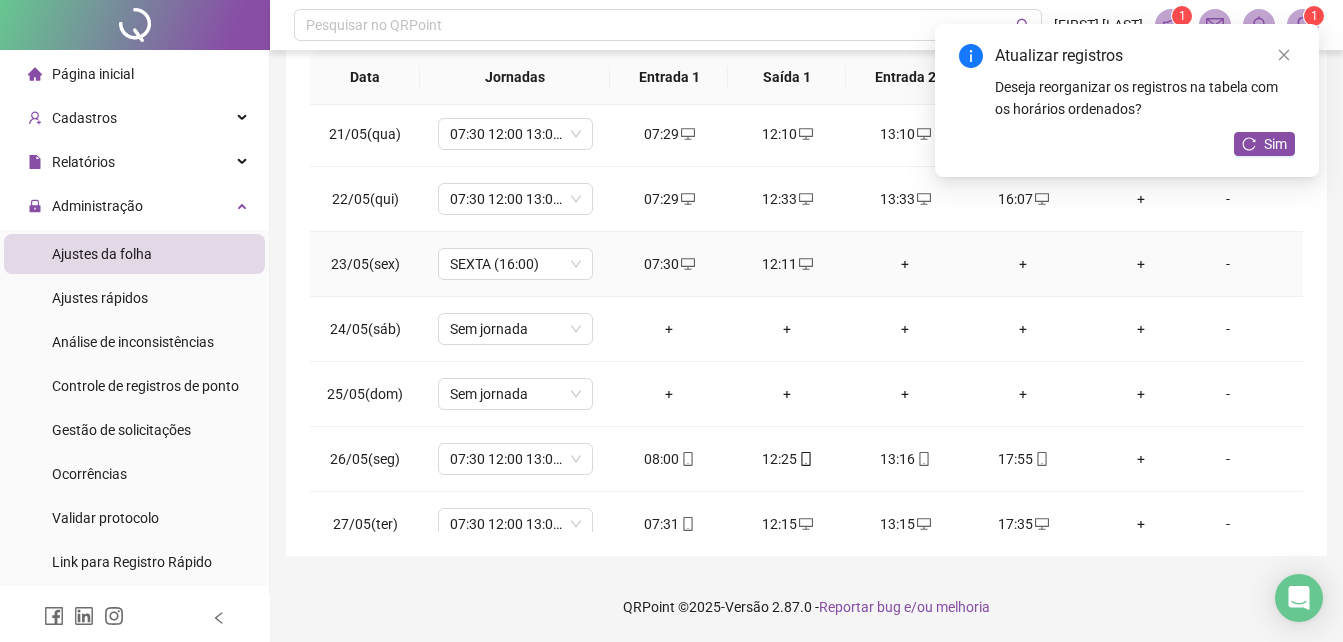 click on "+" at bounding box center [905, 264] 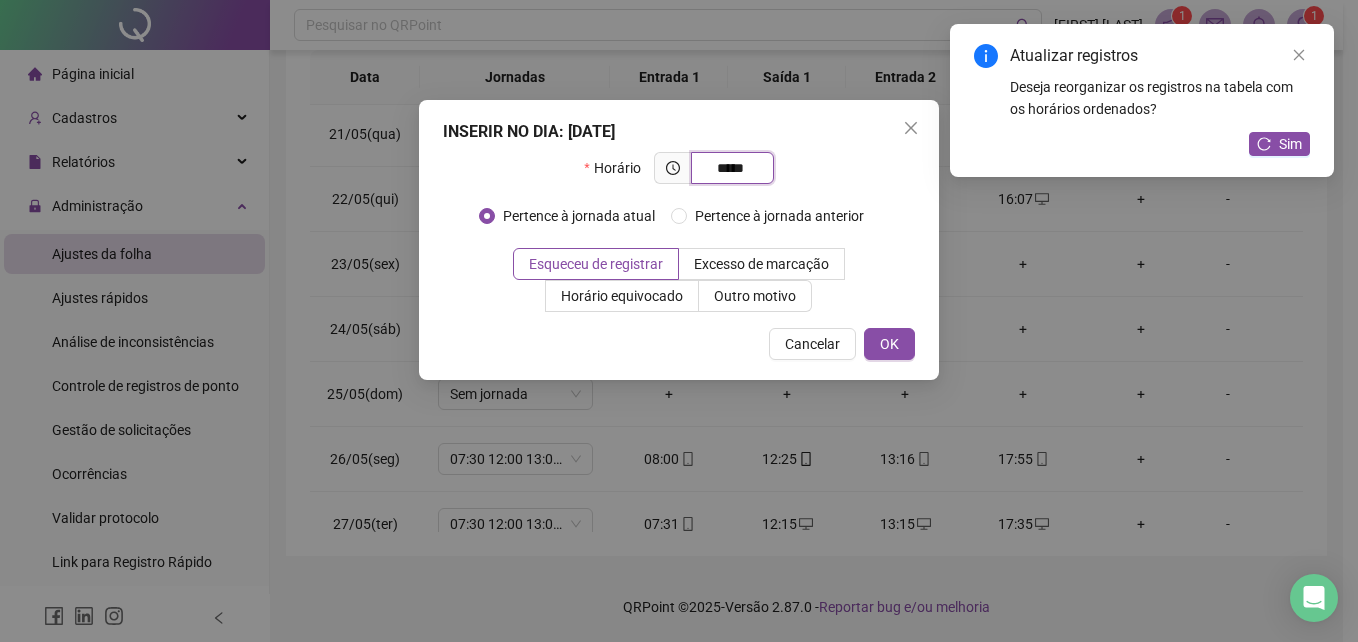 type on "*****" 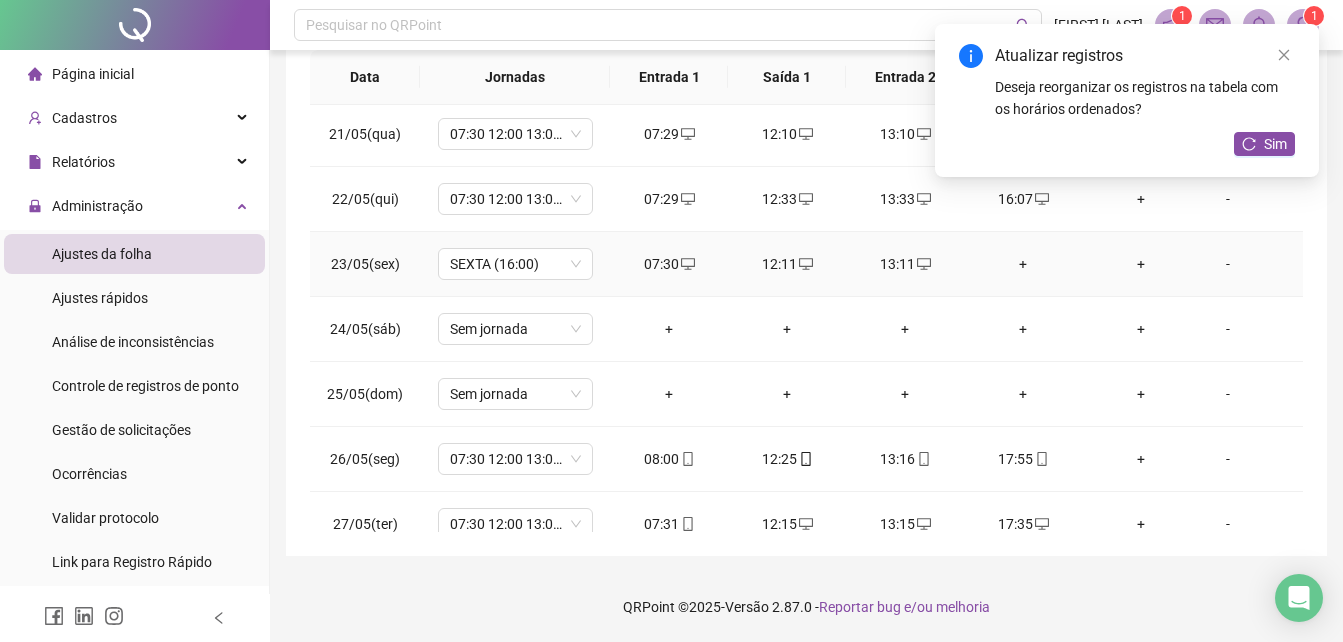 click on "+" at bounding box center [1023, 264] 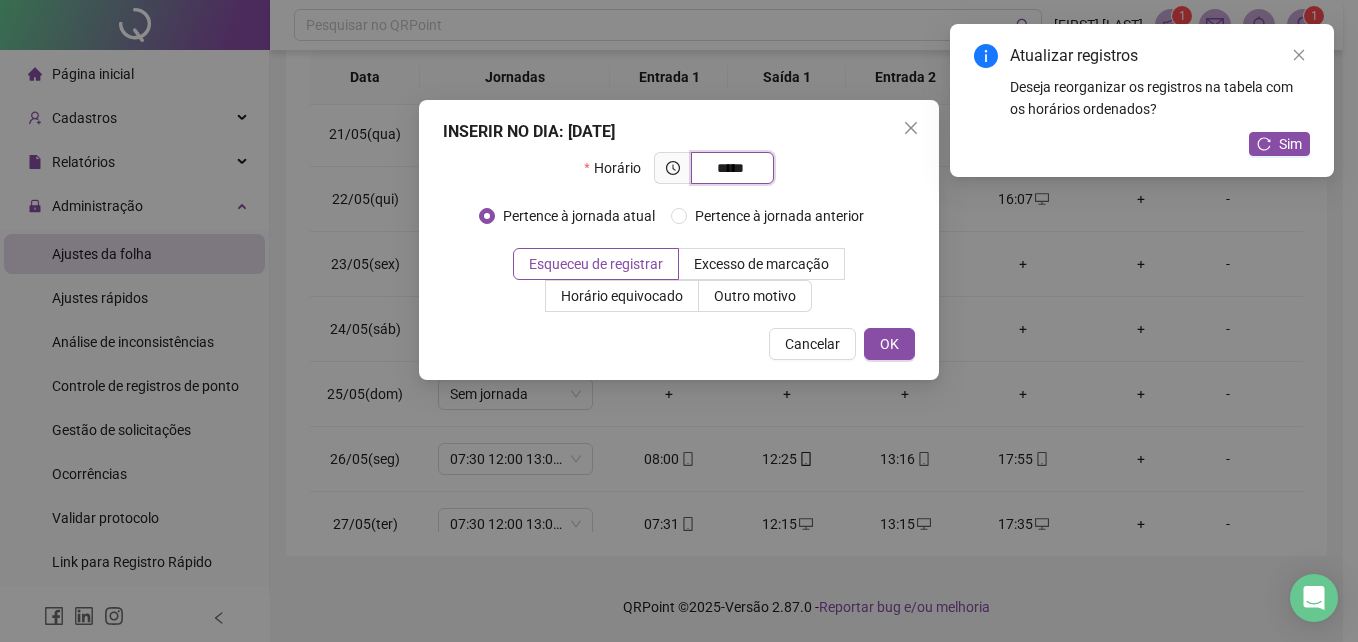 type on "*****" 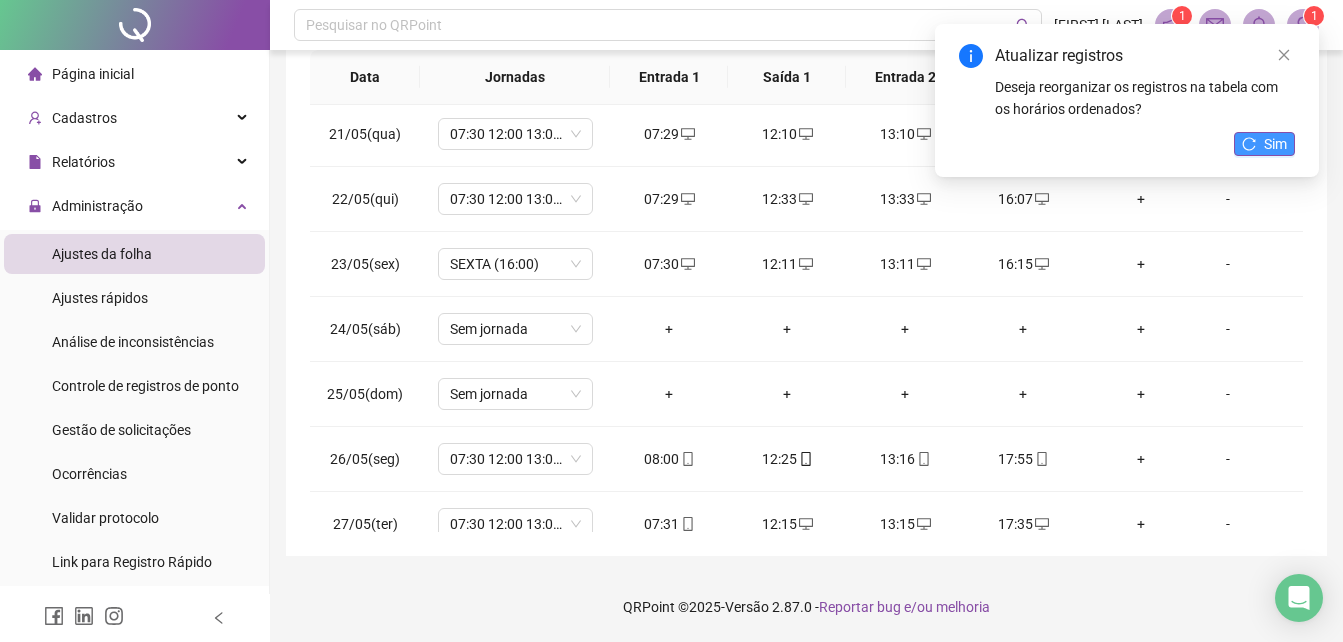 click on "Sim" at bounding box center [1264, 144] 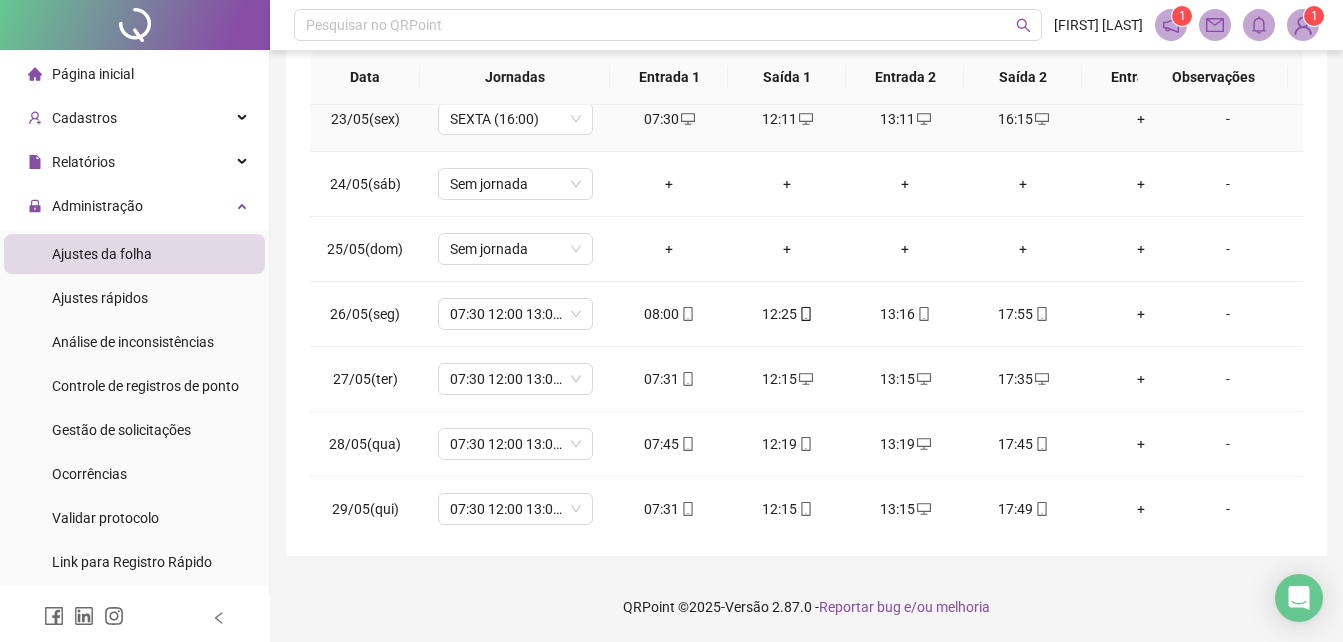 scroll, scrollTop: 1603, scrollLeft: 0, axis: vertical 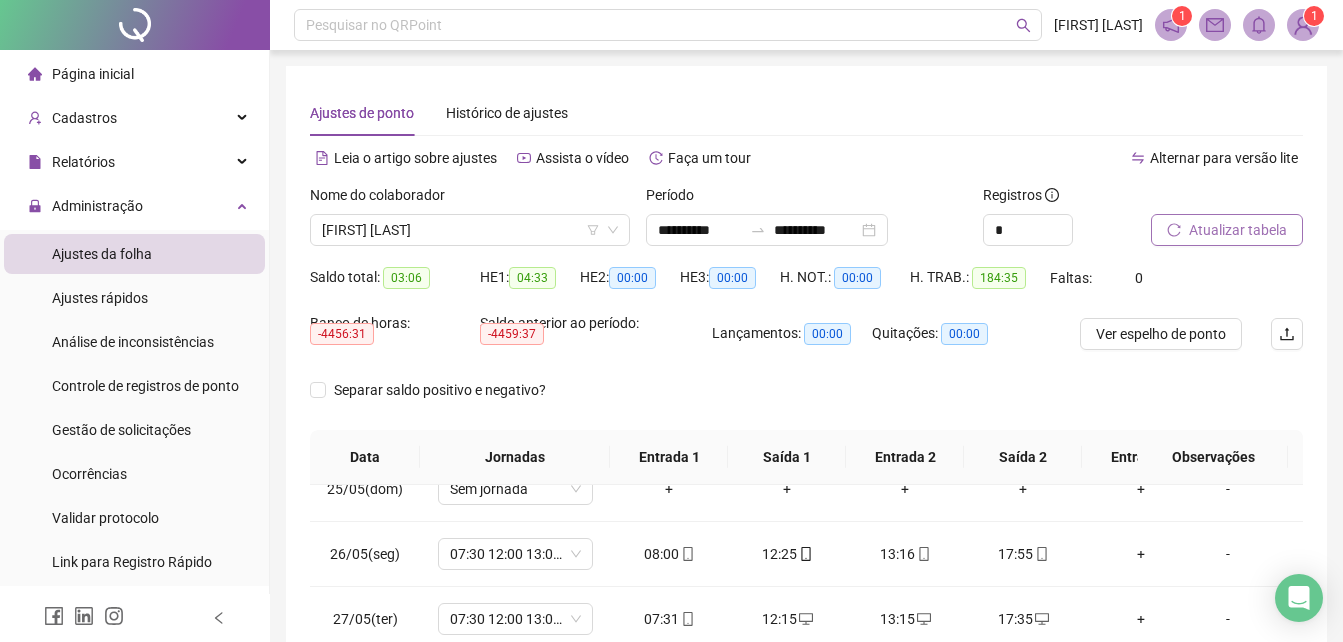 click 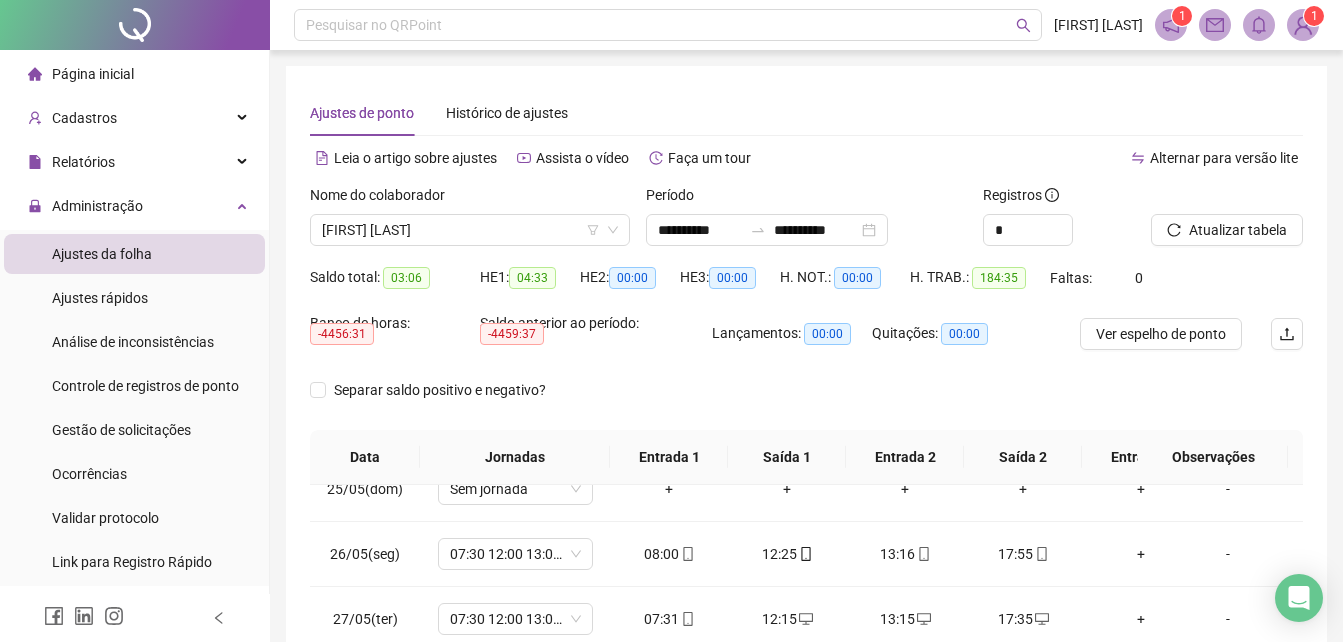 click on "Ajustes da folha" at bounding box center (102, 254) 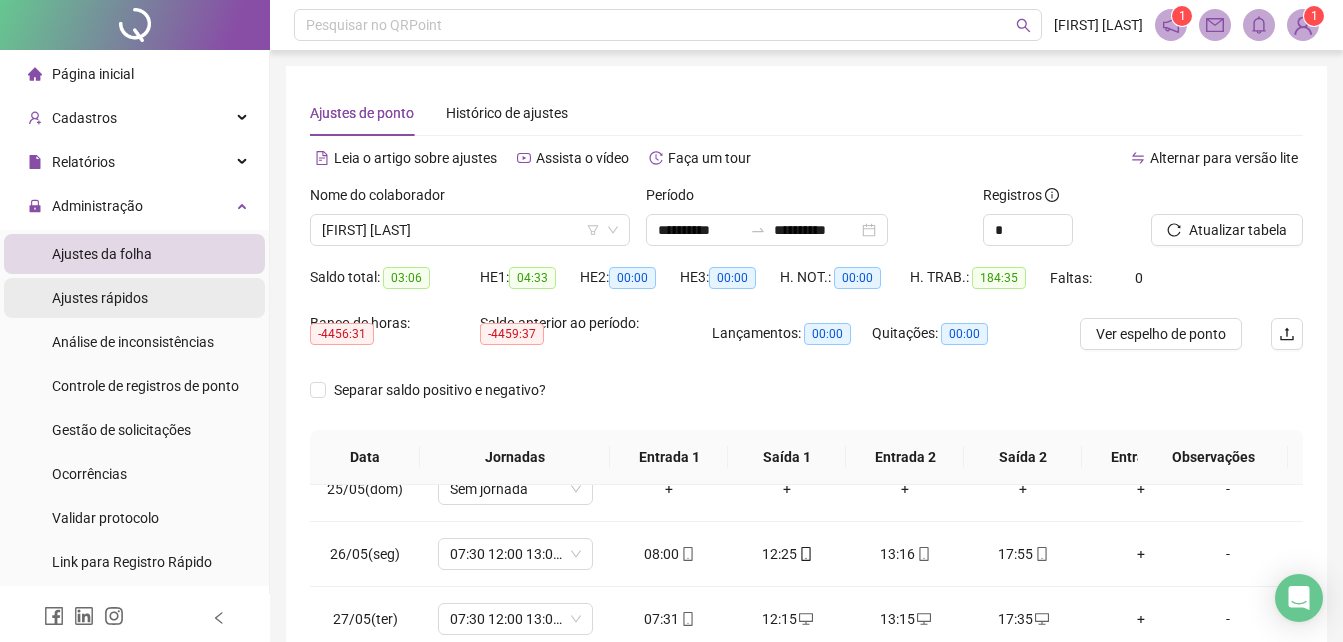 click on "Ajustes rápidos" at bounding box center [134, 298] 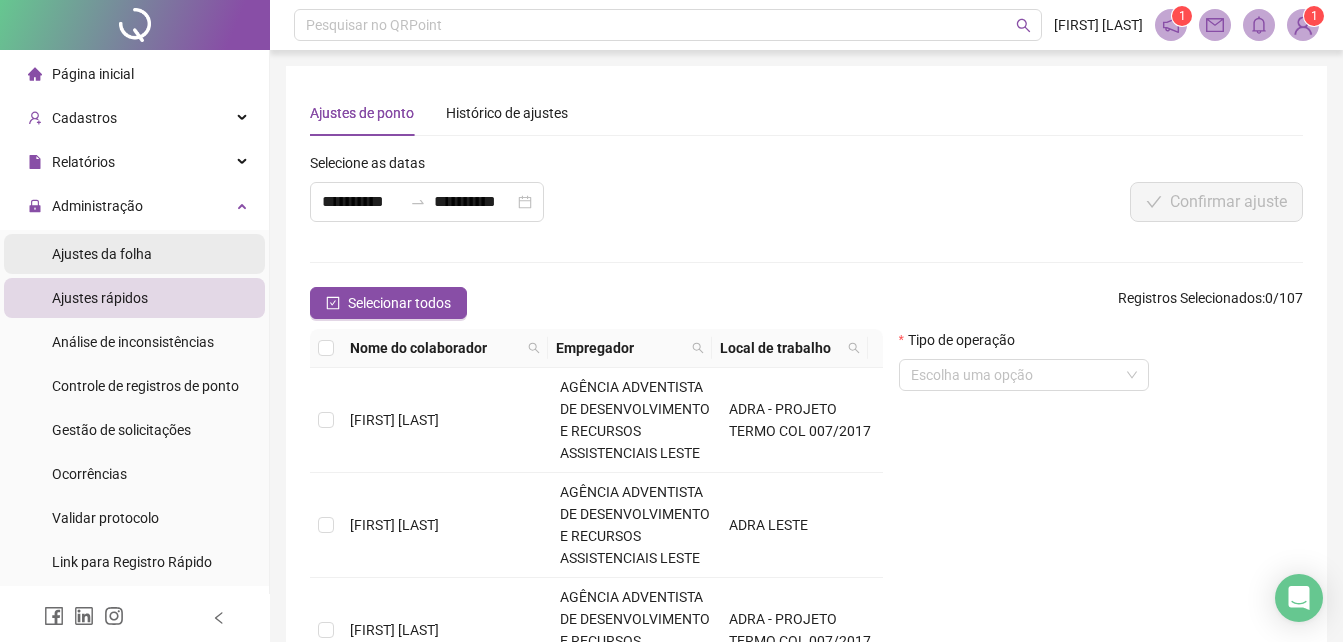click on "Ajustes da folha" at bounding box center [102, 254] 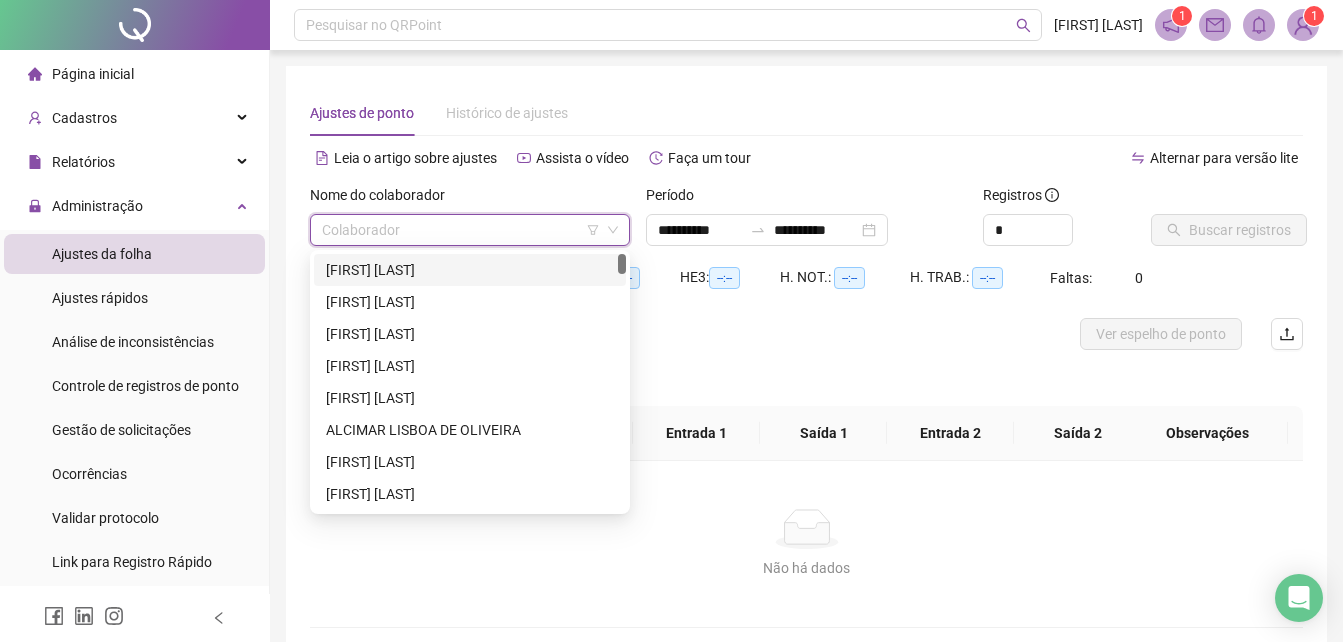 click at bounding box center [464, 230] 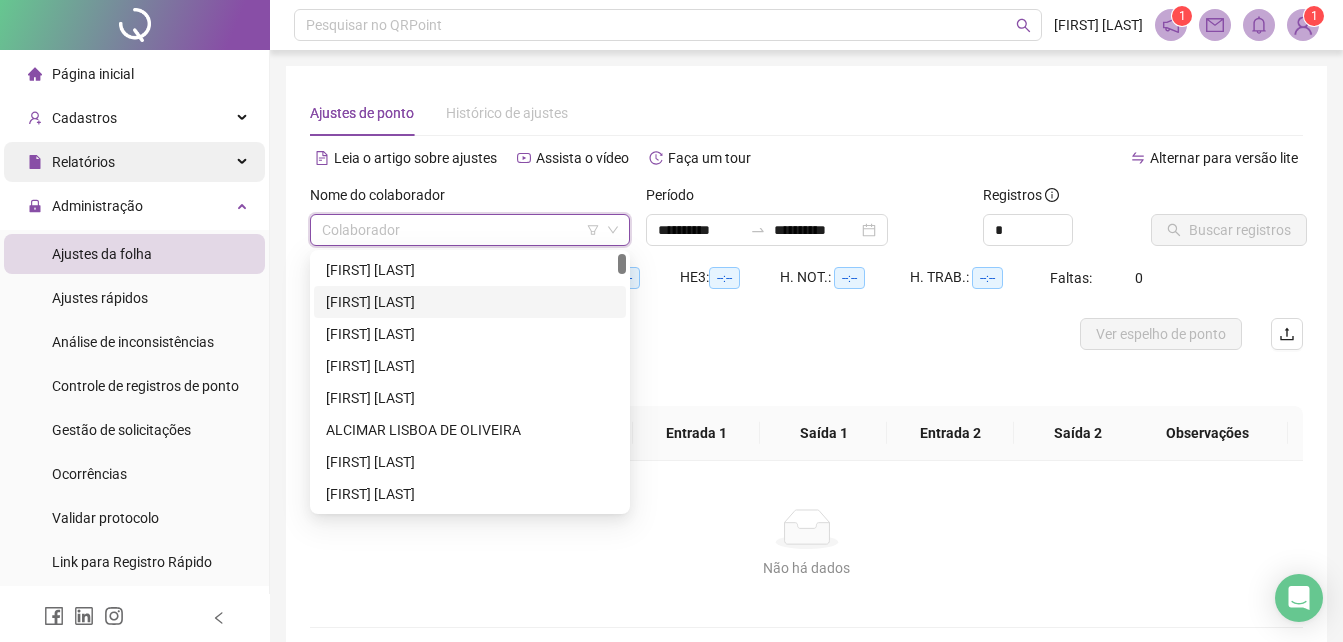 click on "Relatórios" at bounding box center [83, 162] 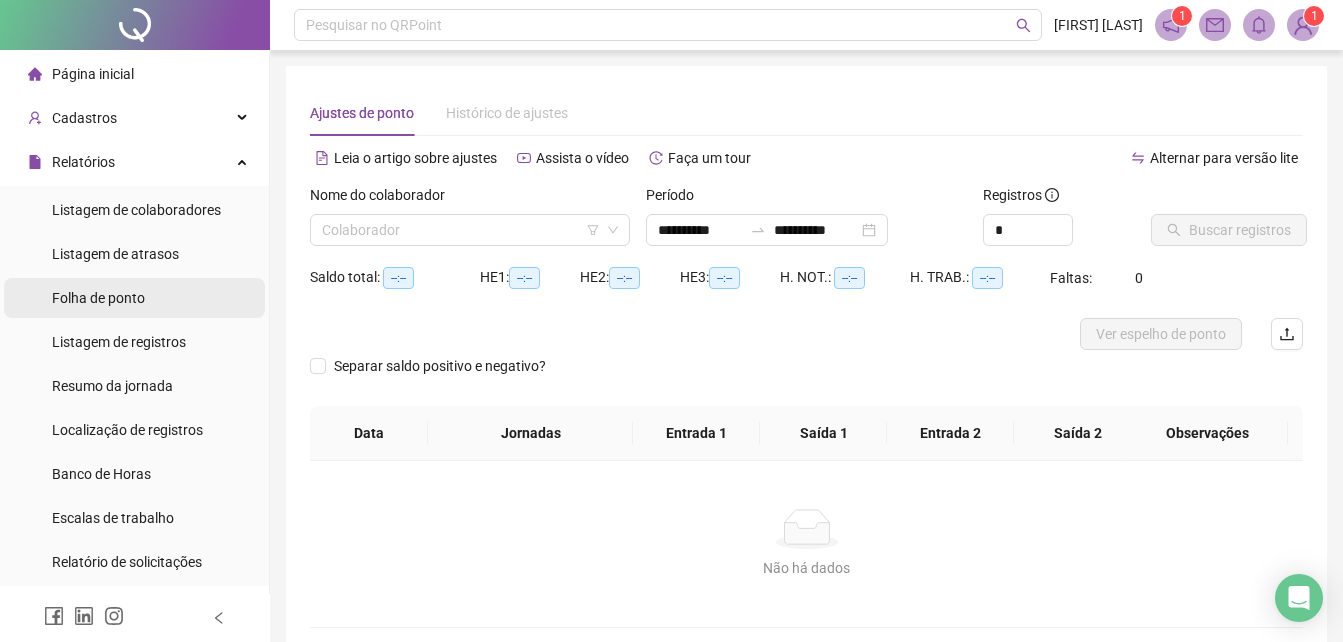 click on "Folha de ponto" at bounding box center (98, 298) 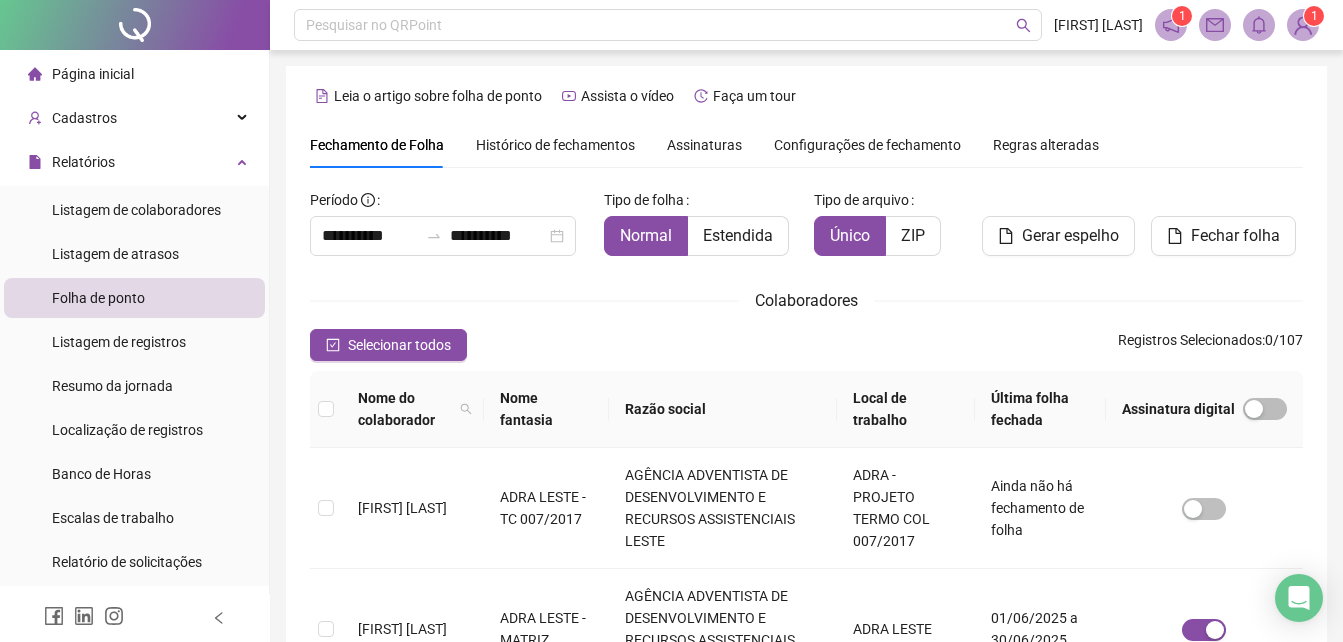 scroll, scrollTop: 89, scrollLeft: 0, axis: vertical 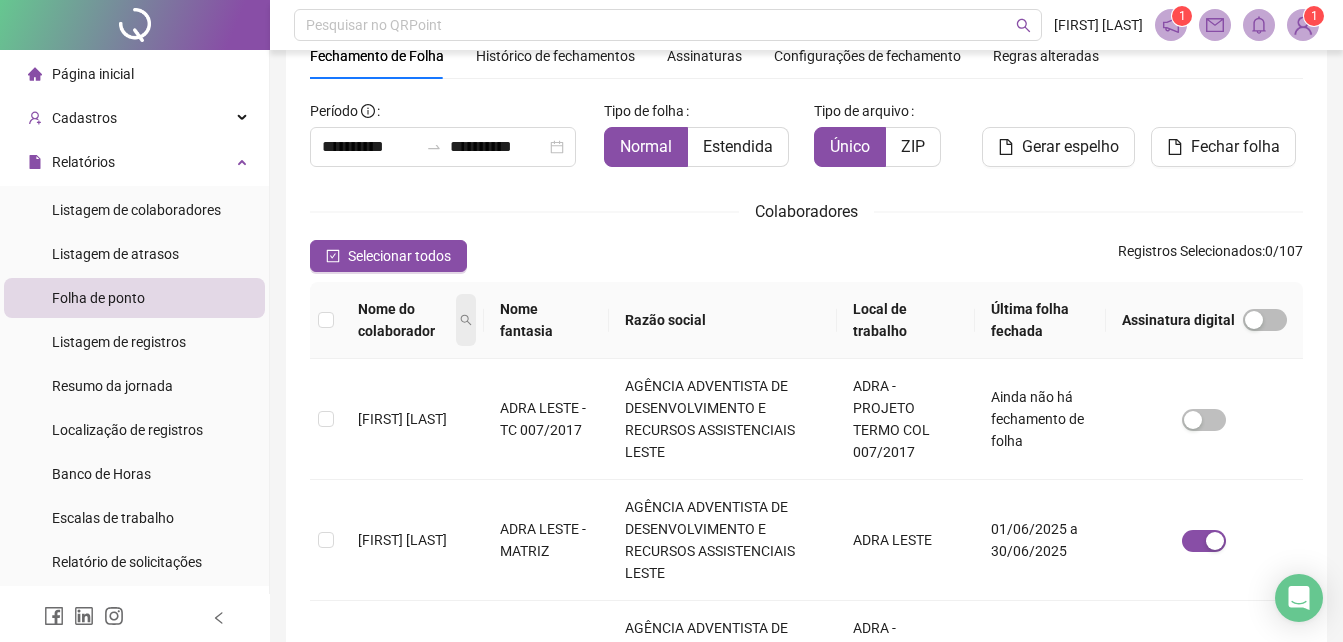 click at bounding box center (466, 320) 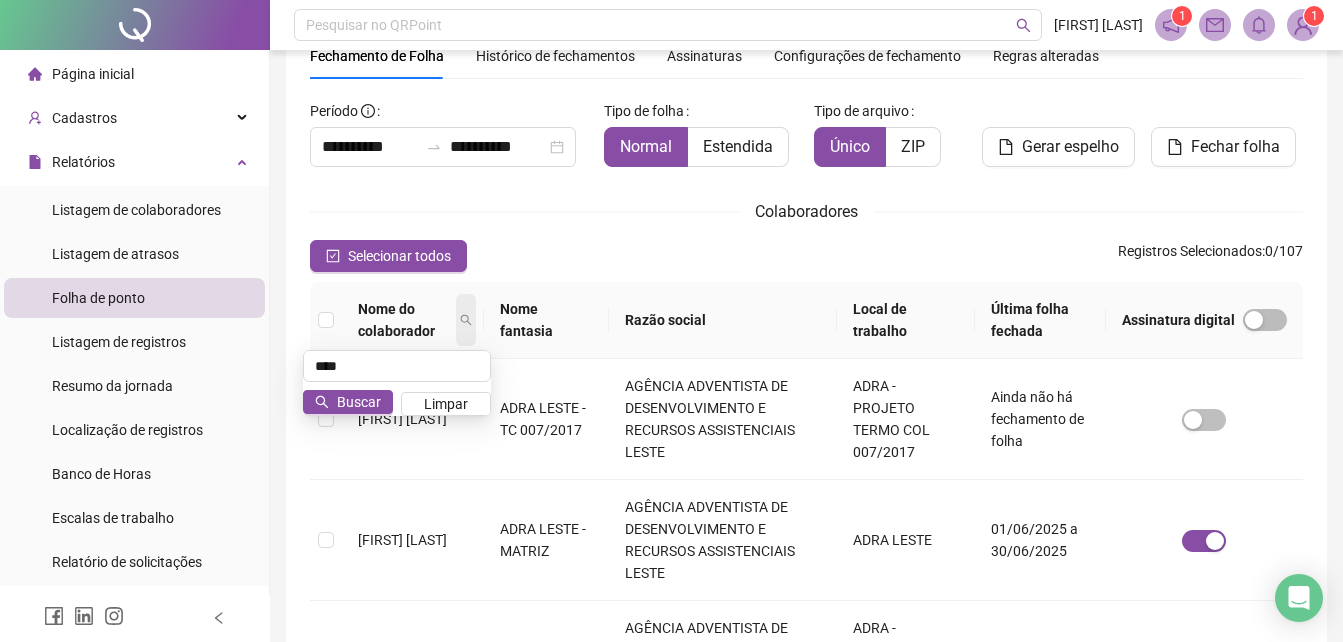 type on "****" 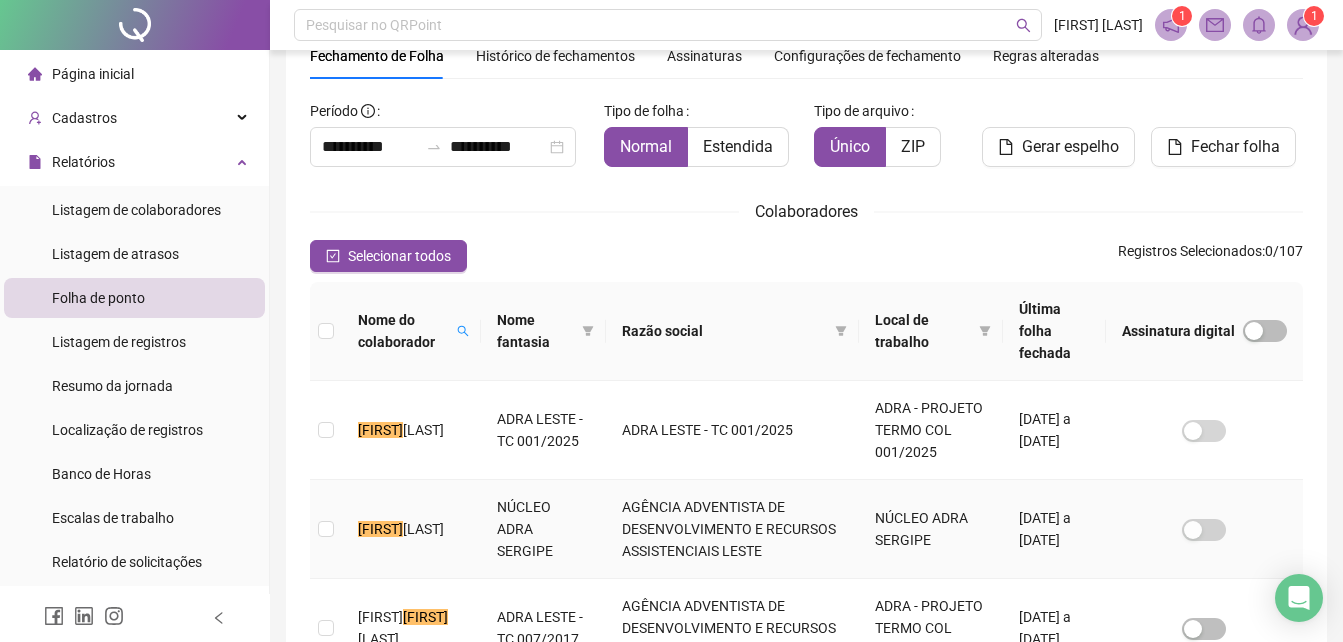 click on "[FIRST] [LAST]" at bounding box center (411, 529) 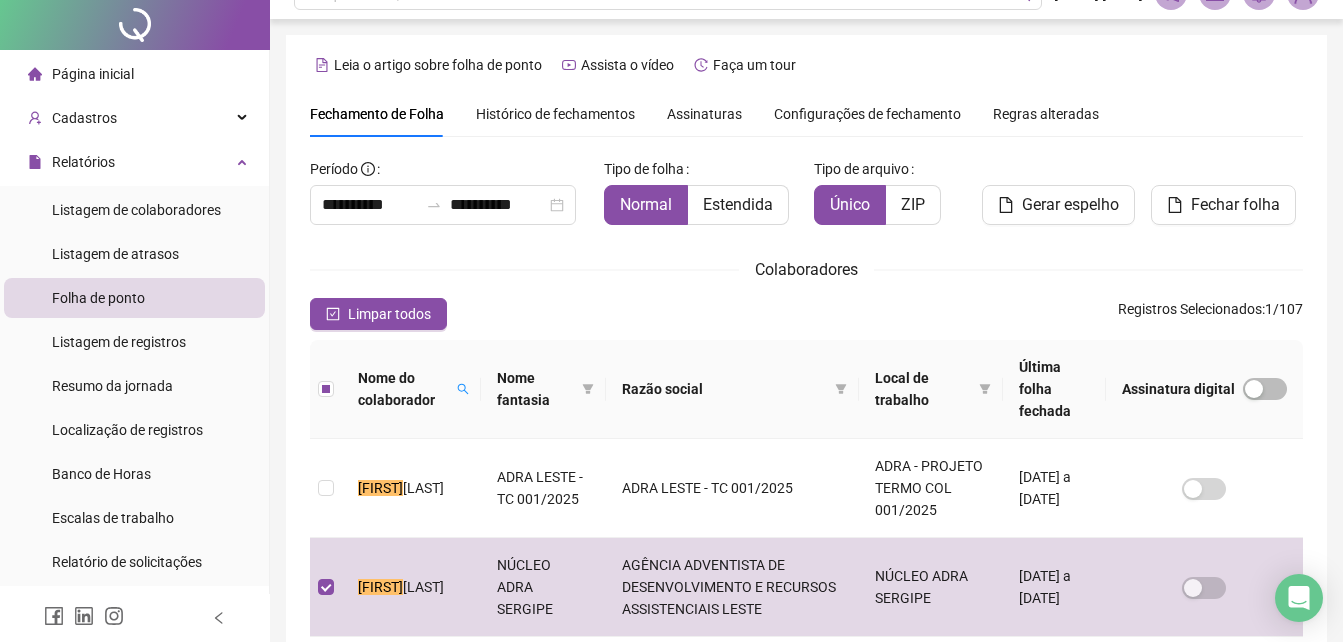 scroll, scrollTop: 0, scrollLeft: 0, axis: both 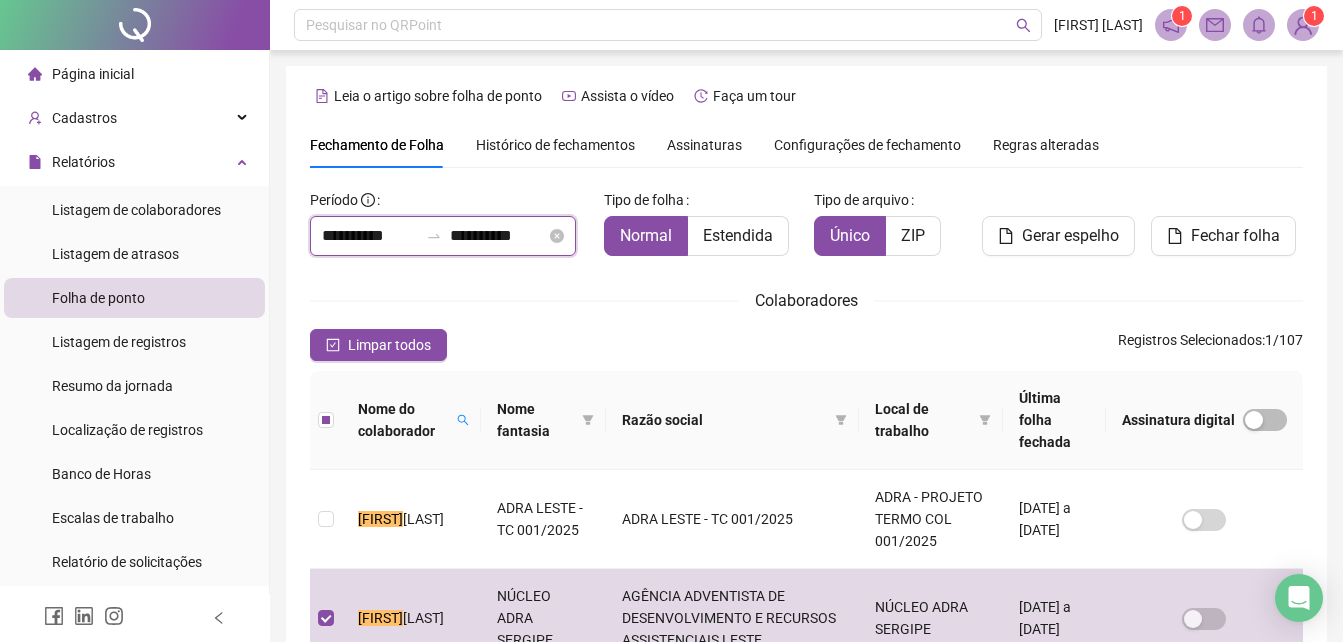 click on "**********" at bounding box center (498, 236) 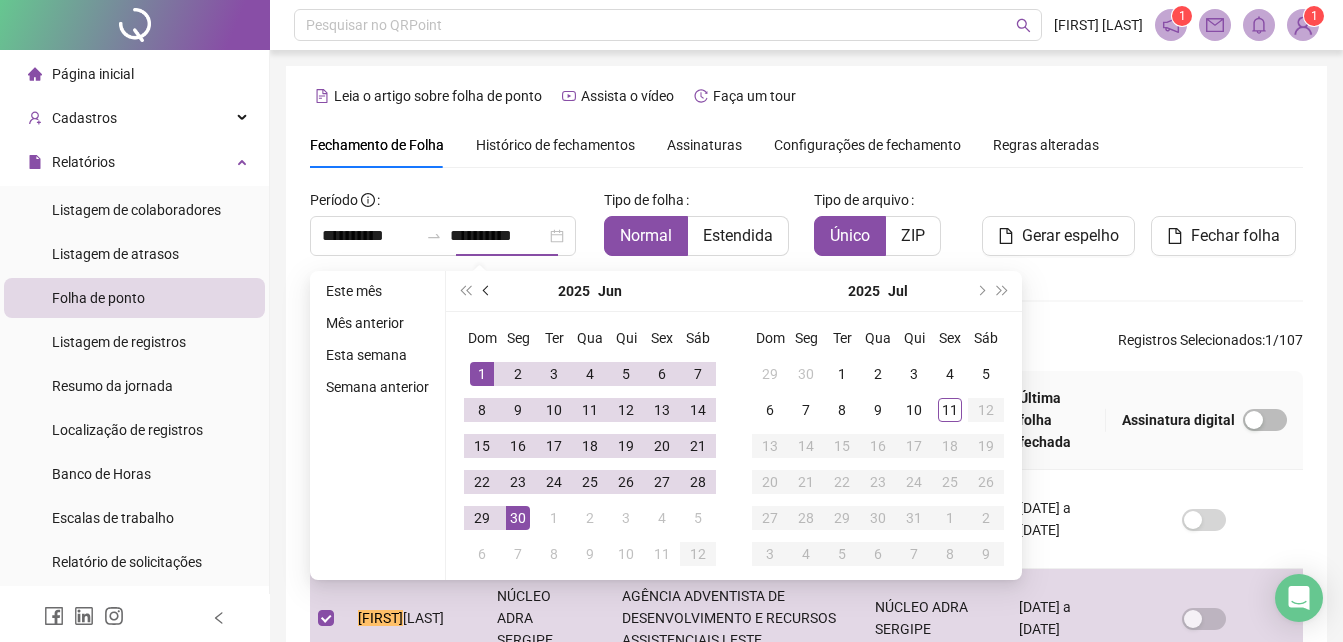 click at bounding box center (487, 291) 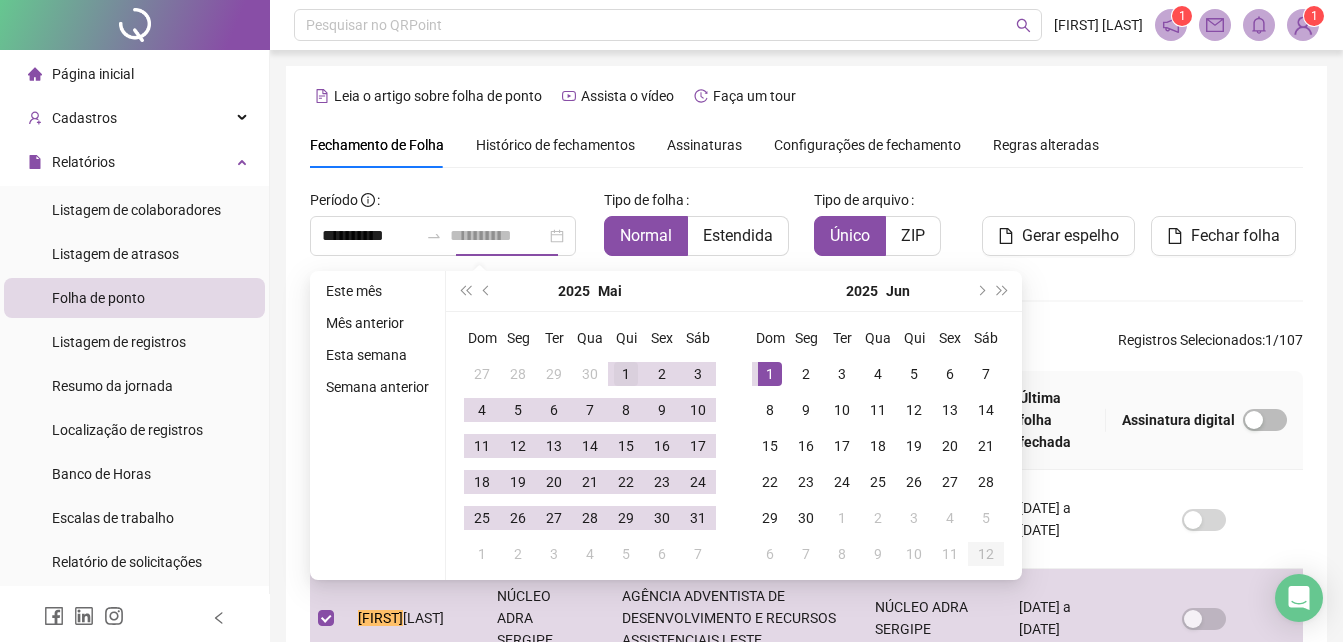 type on "**********" 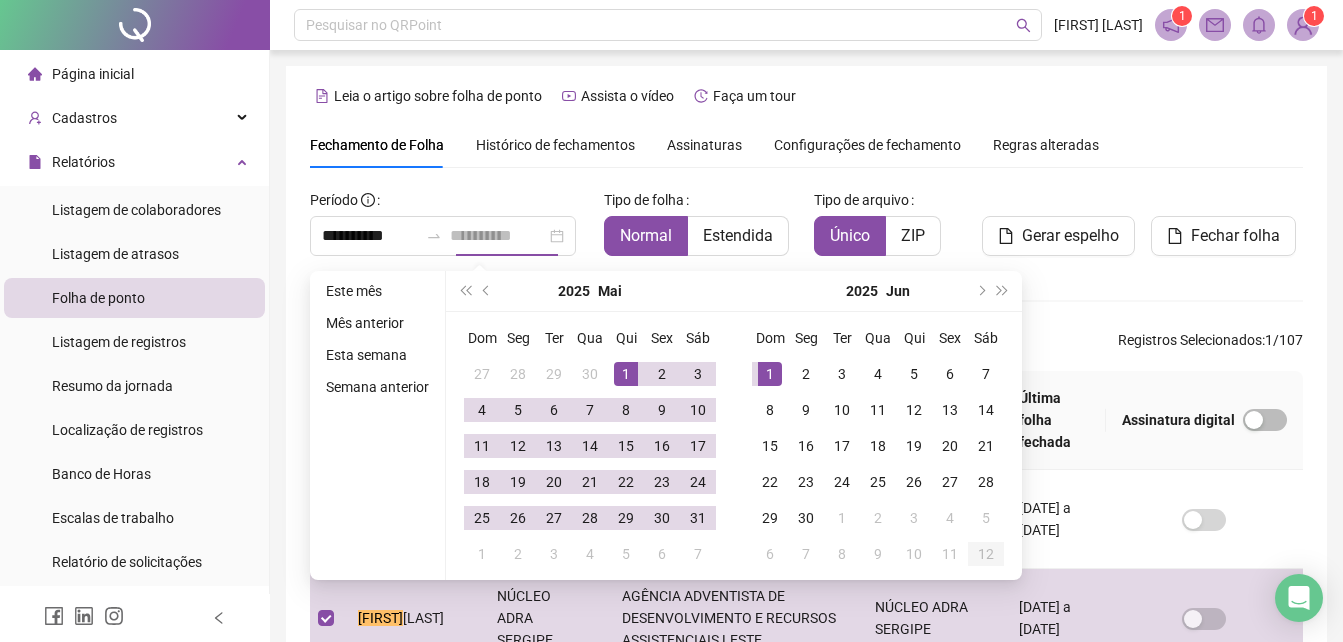 click on "1" at bounding box center [626, 374] 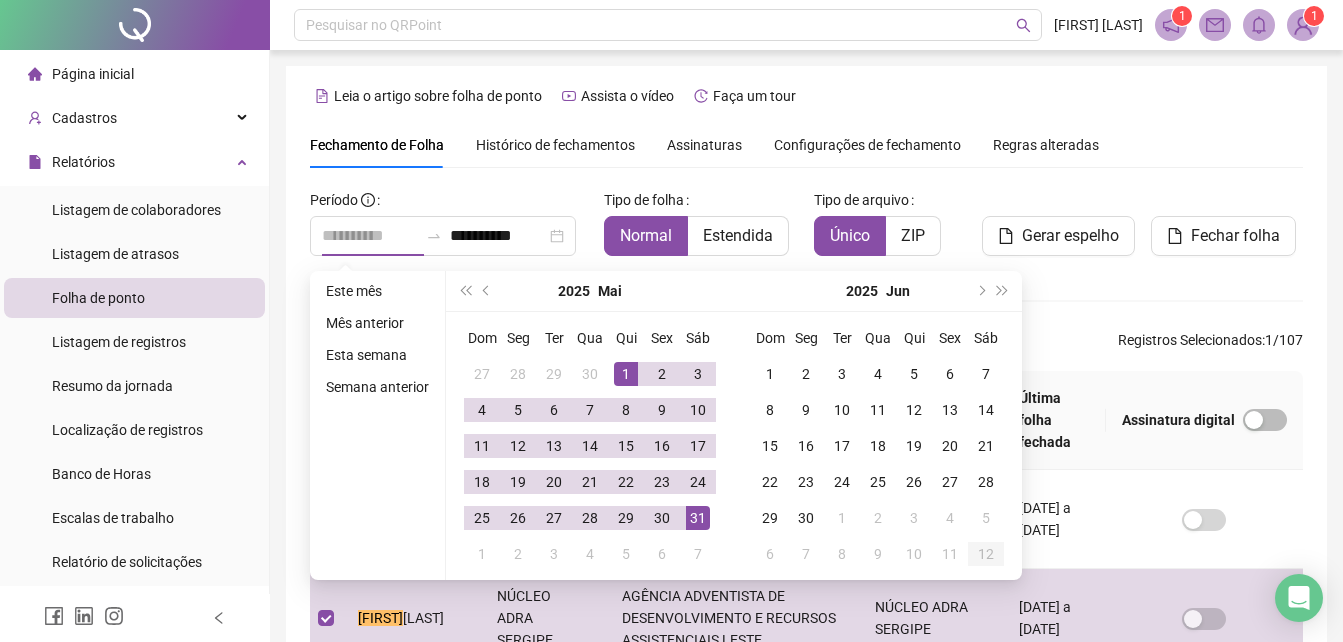 click on "31" at bounding box center (698, 518) 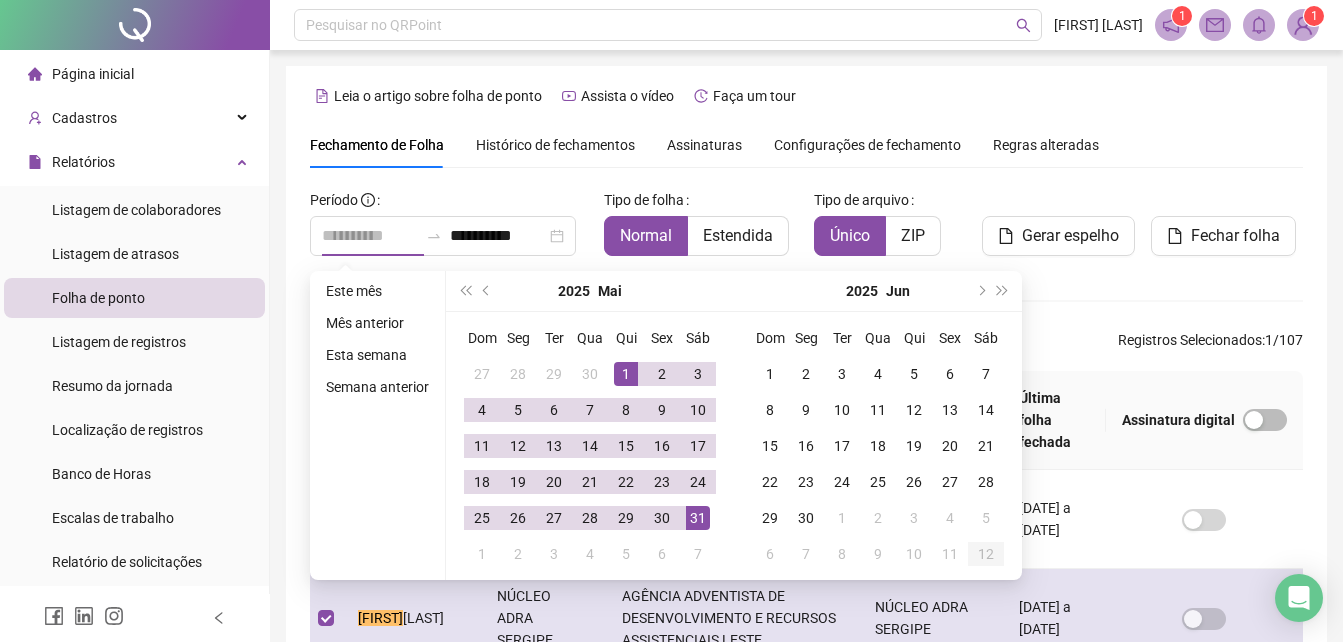 scroll, scrollTop: 89, scrollLeft: 0, axis: vertical 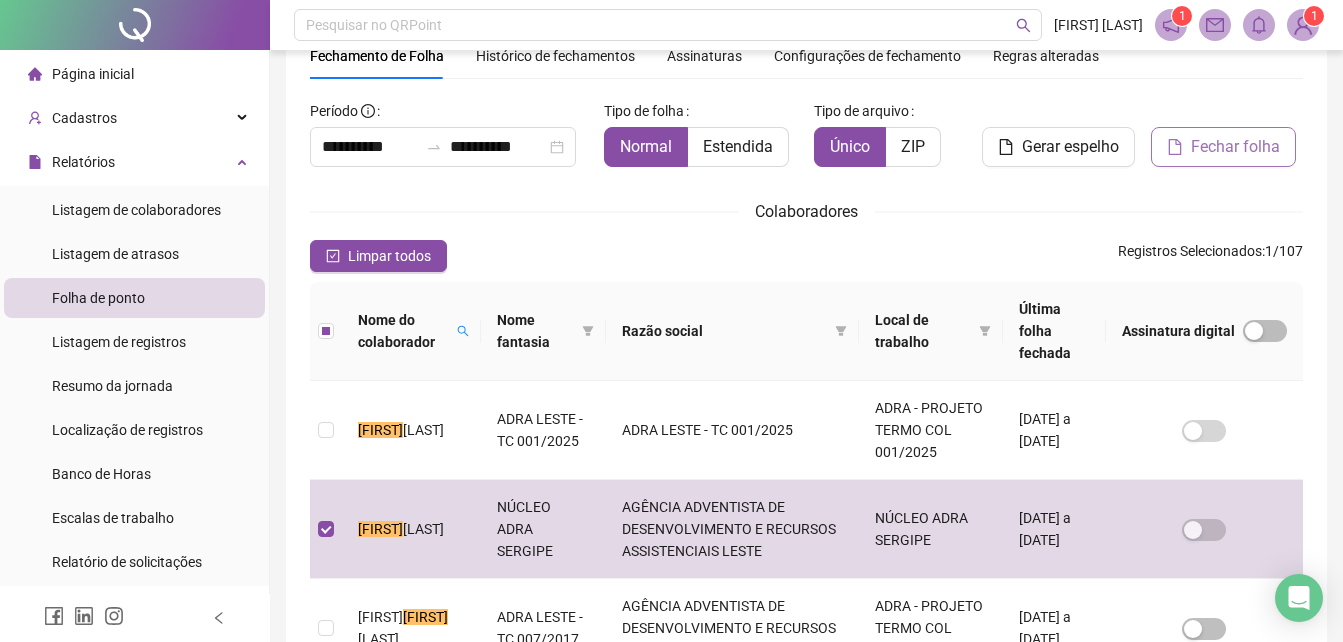 click on "Fechar folha" at bounding box center [1223, 147] 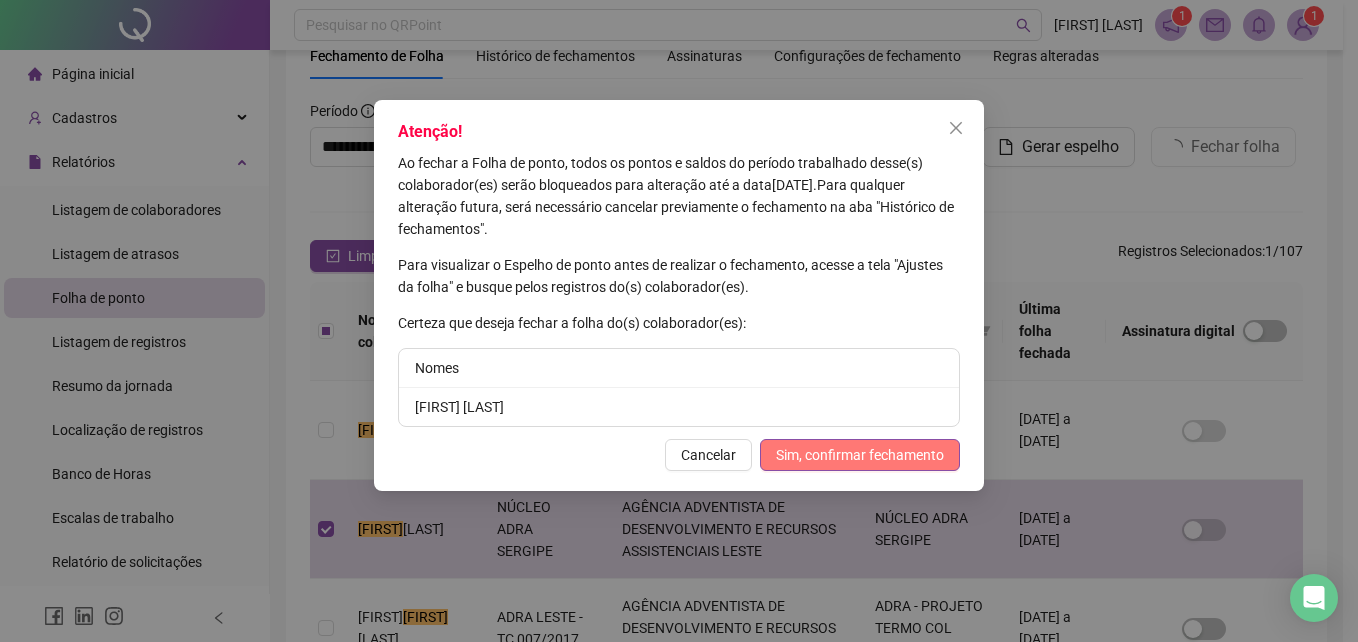 click on "Sim, confirmar fechamento" at bounding box center [860, 455] 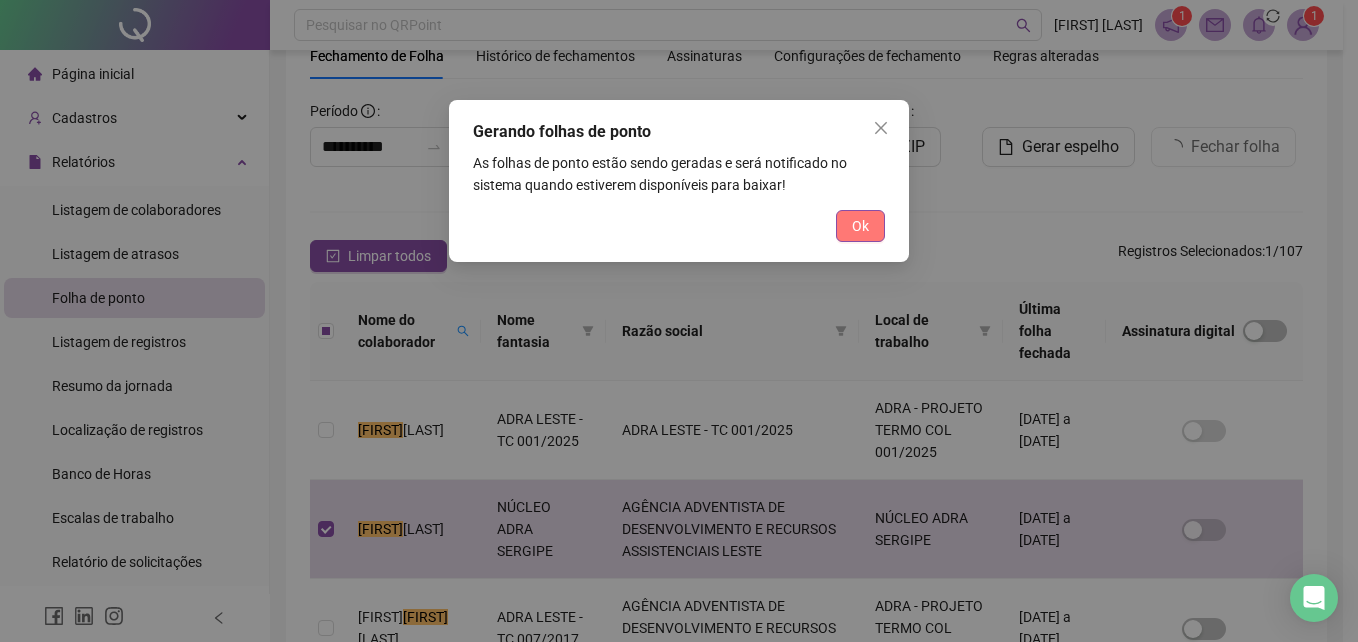 click on "Ok" at bounding box center (860, 226) 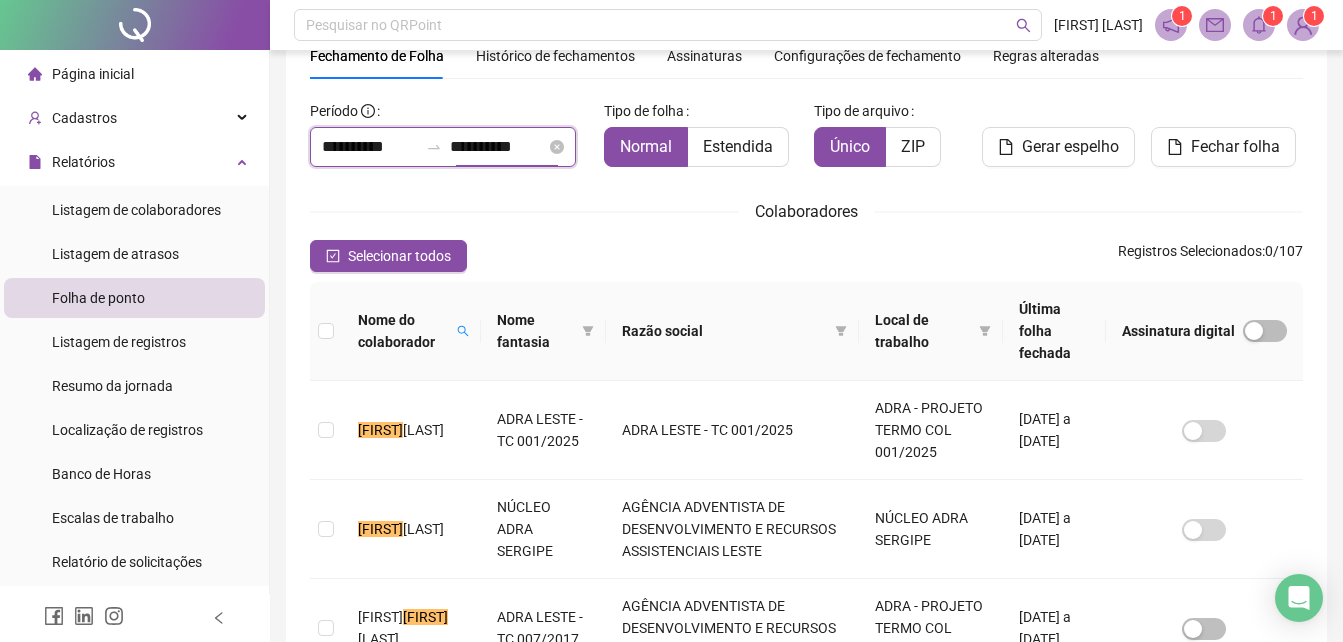 click on "**********" at bounding box center (498, 147) 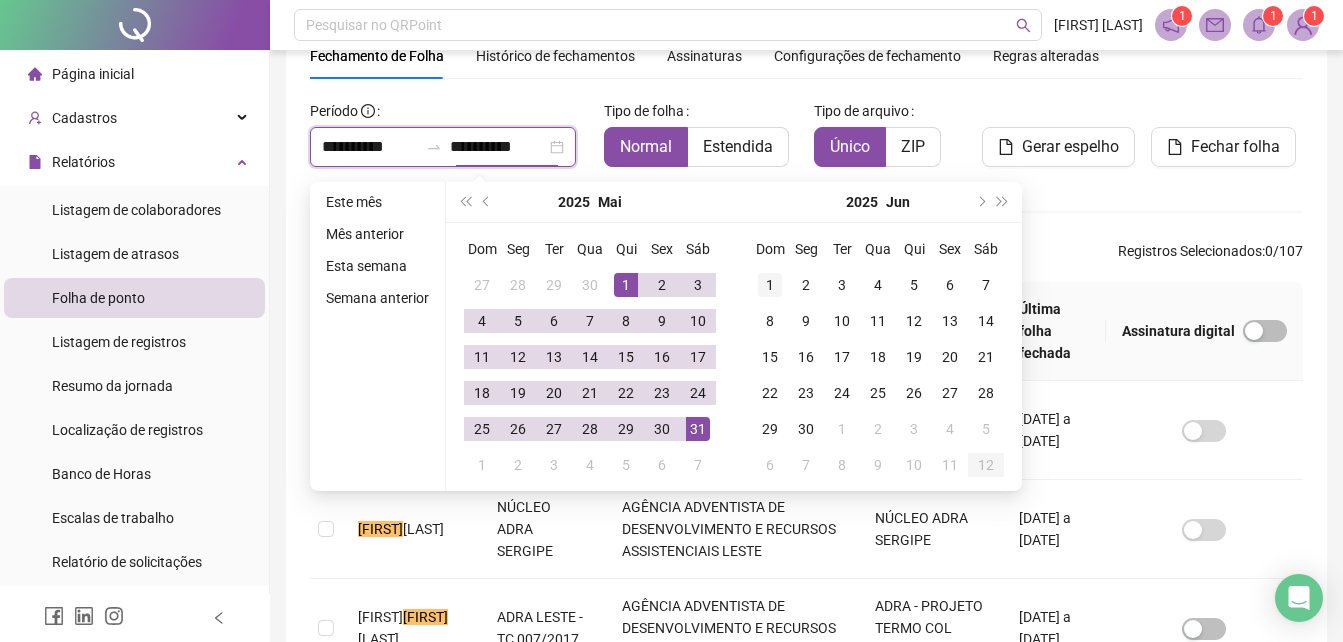 type on "**********" 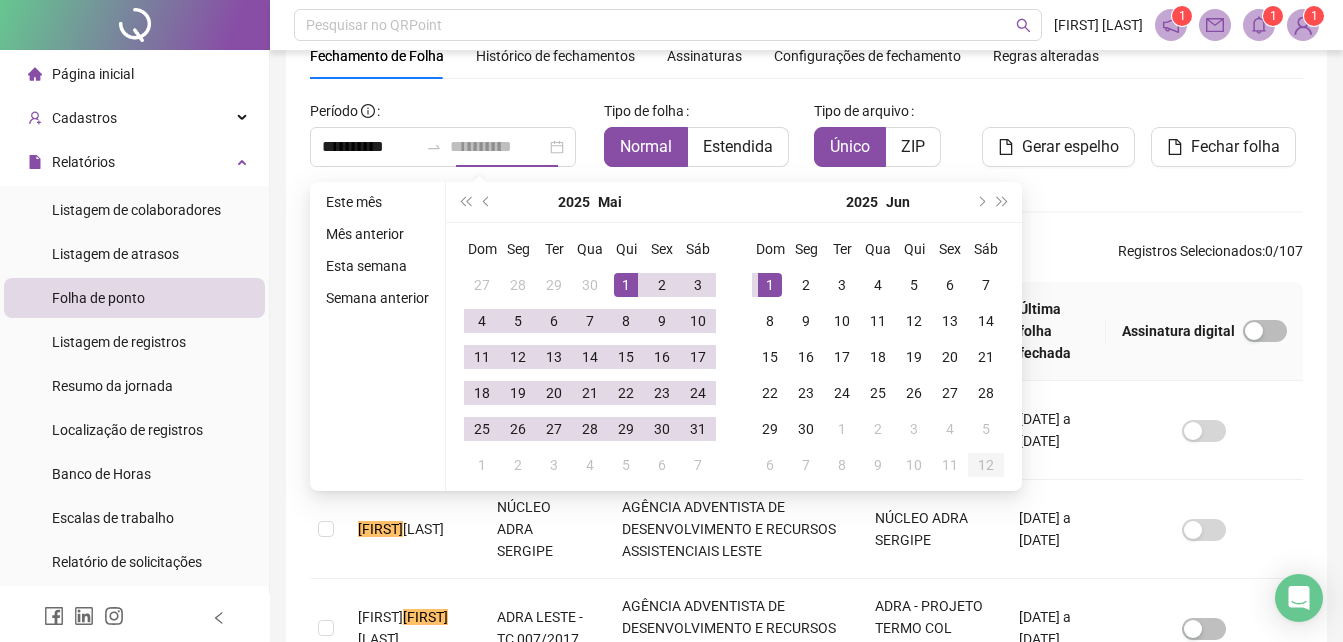 click on "1" at bounding box center (770, 285) 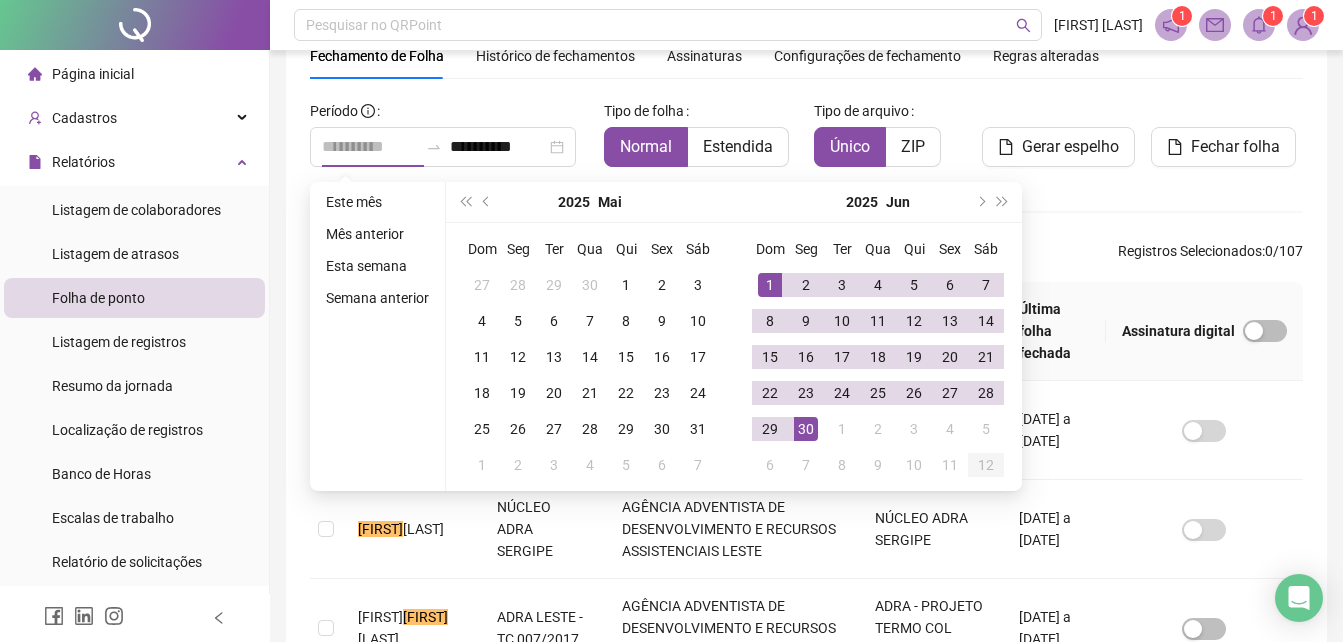 click on "30" at bounding box center [806, 429] 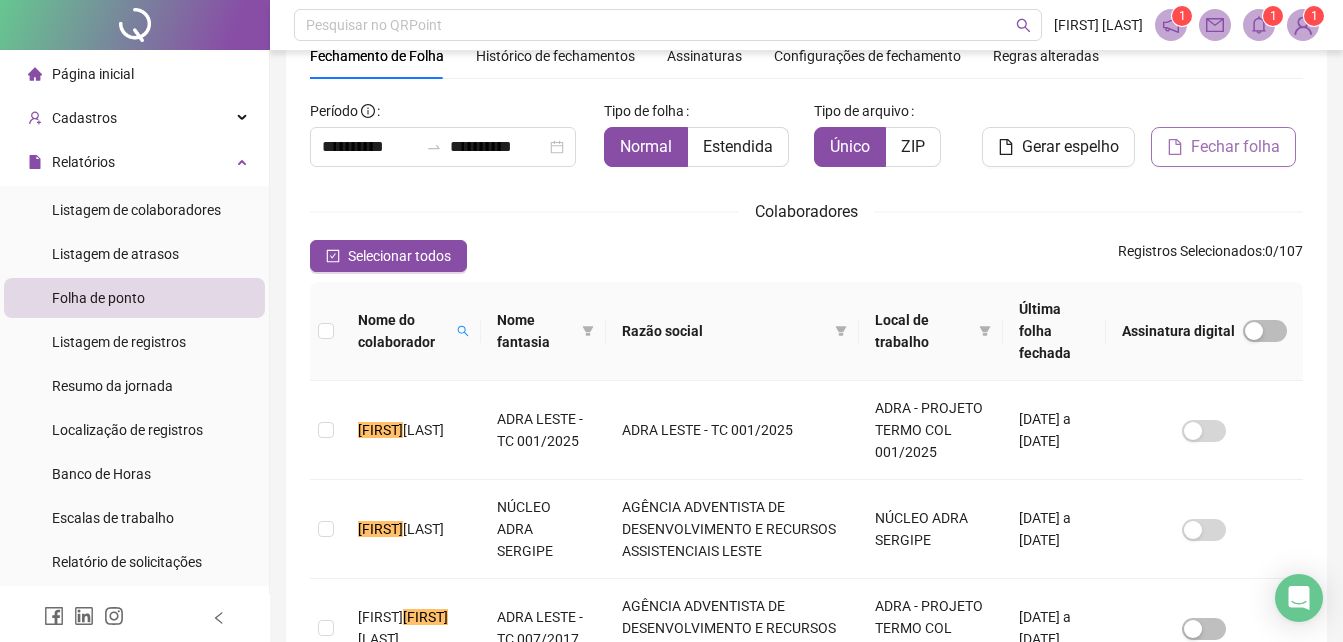 click on "Fechar folha" at bounding box center (1235, 147) 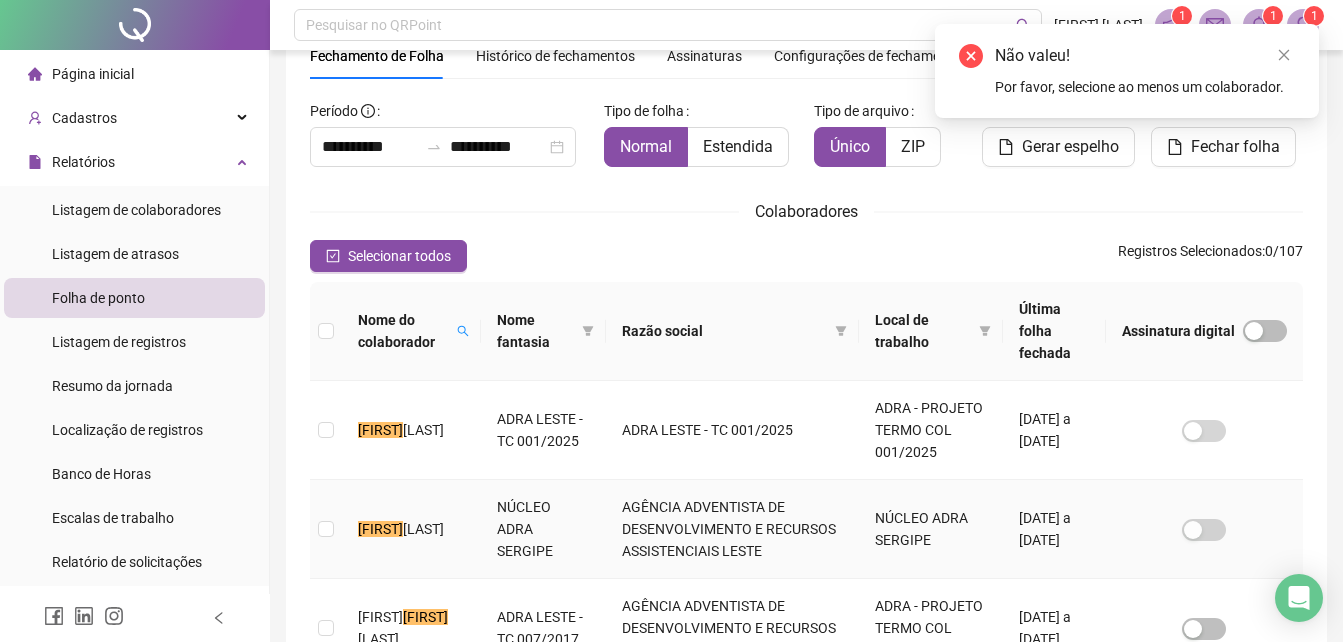 click on "[LAST]" at bounding box center [423, 529] 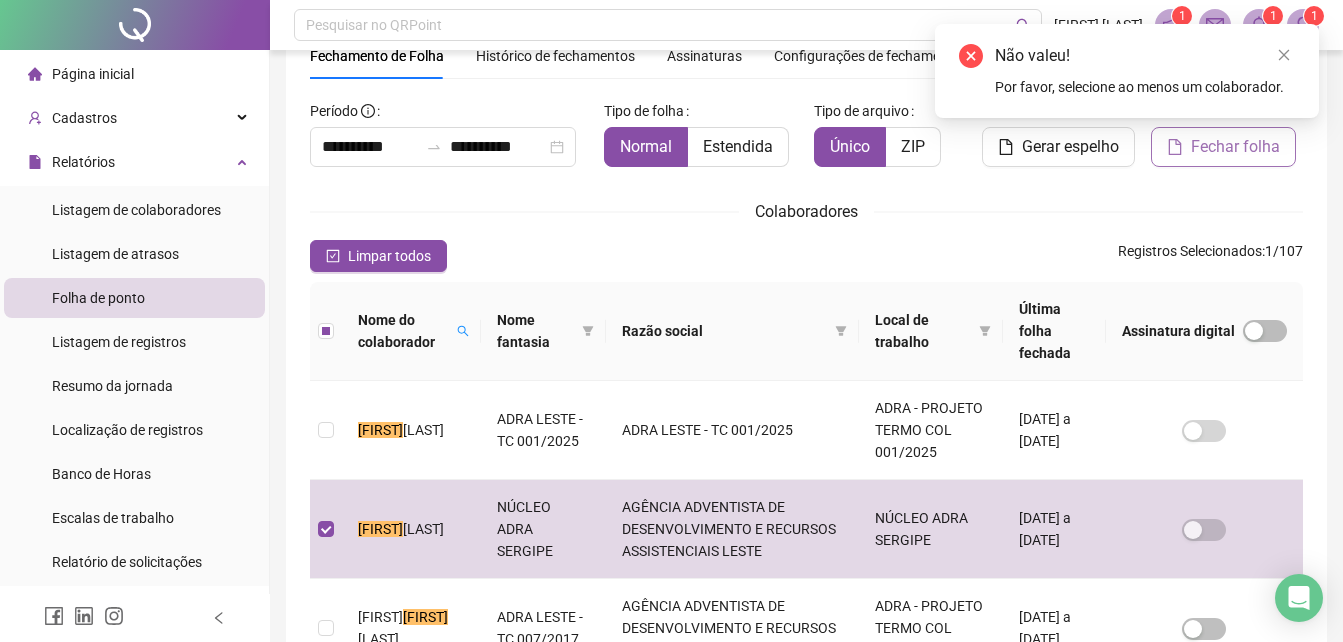 click on "Fechar folha" at bounding box center (1235, 147) 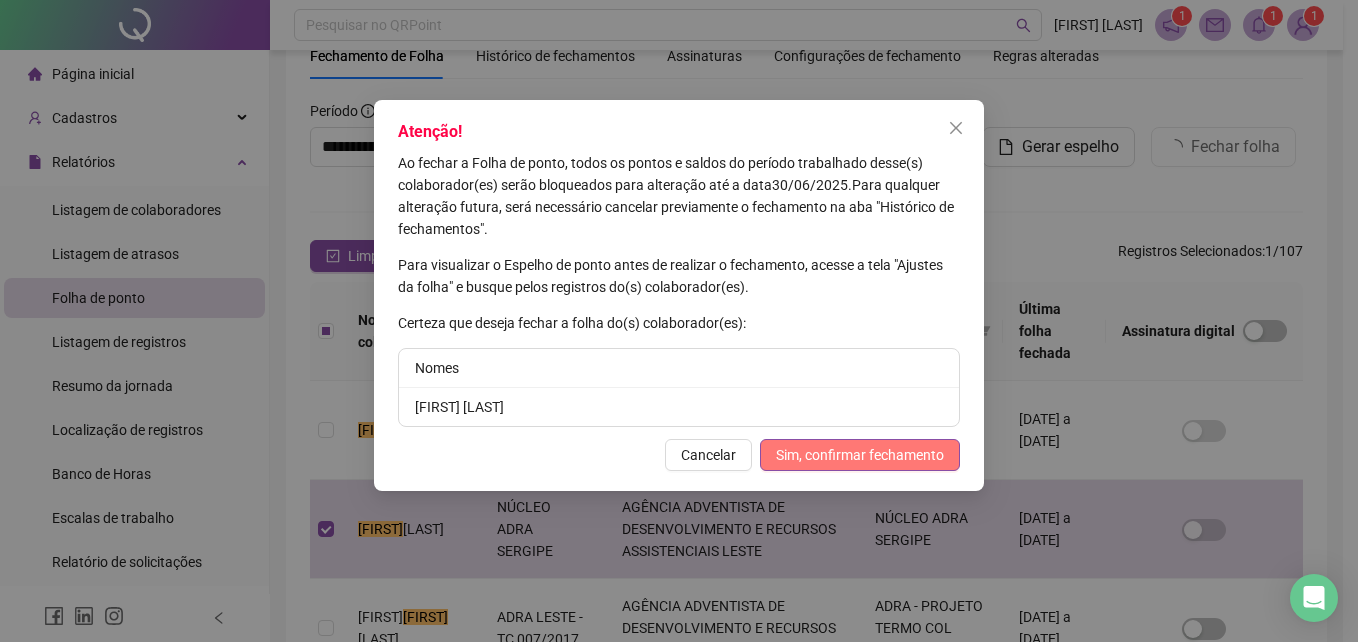 click on "Sim, confirmar fechamento" at bounding box center [860, 455] 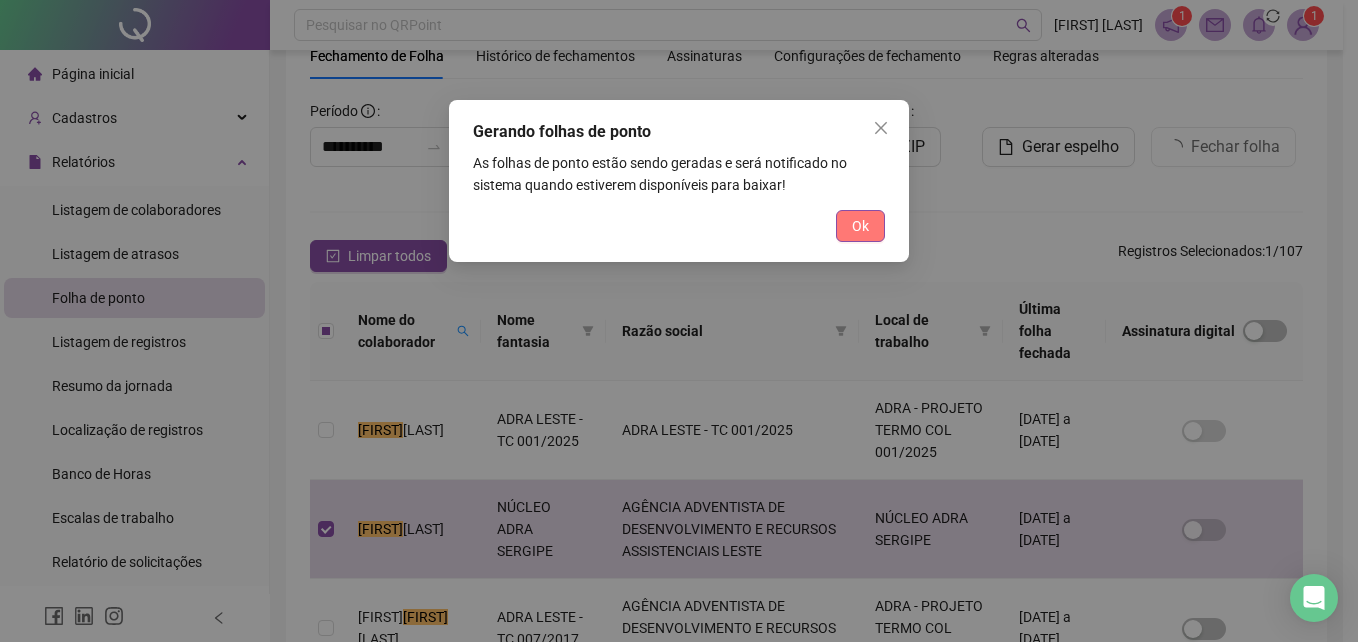 click on "Ok" at bounding box center (860, 226) 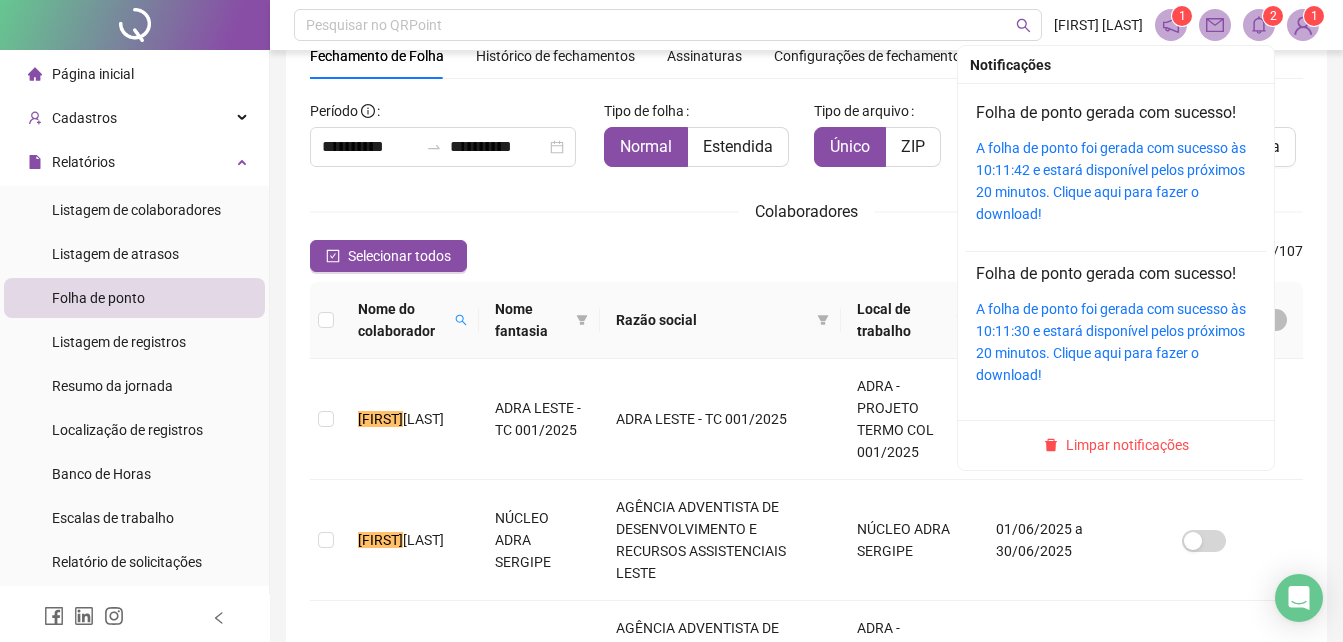 click 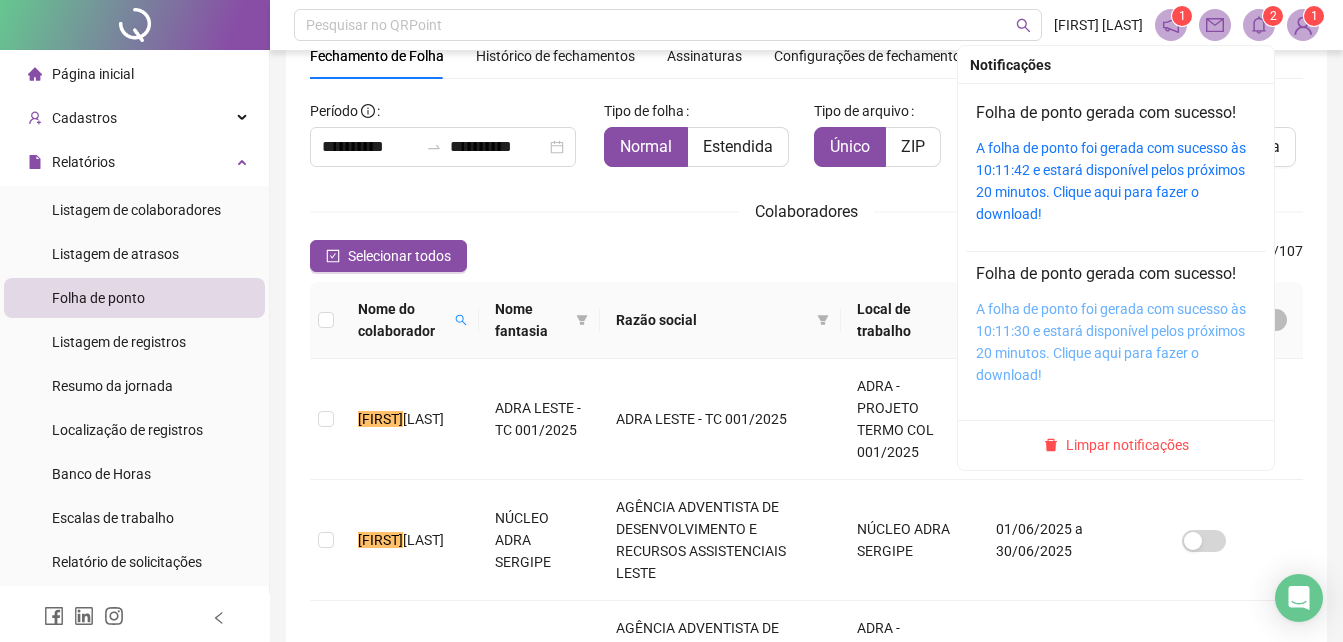 click on "A folha de ponto foi gerada com sucesso às 10:11:30 e estará disponível pelos próximos 20 minutos.
Clique aqui para fazer o download!" at bounding box center [1111, 342] 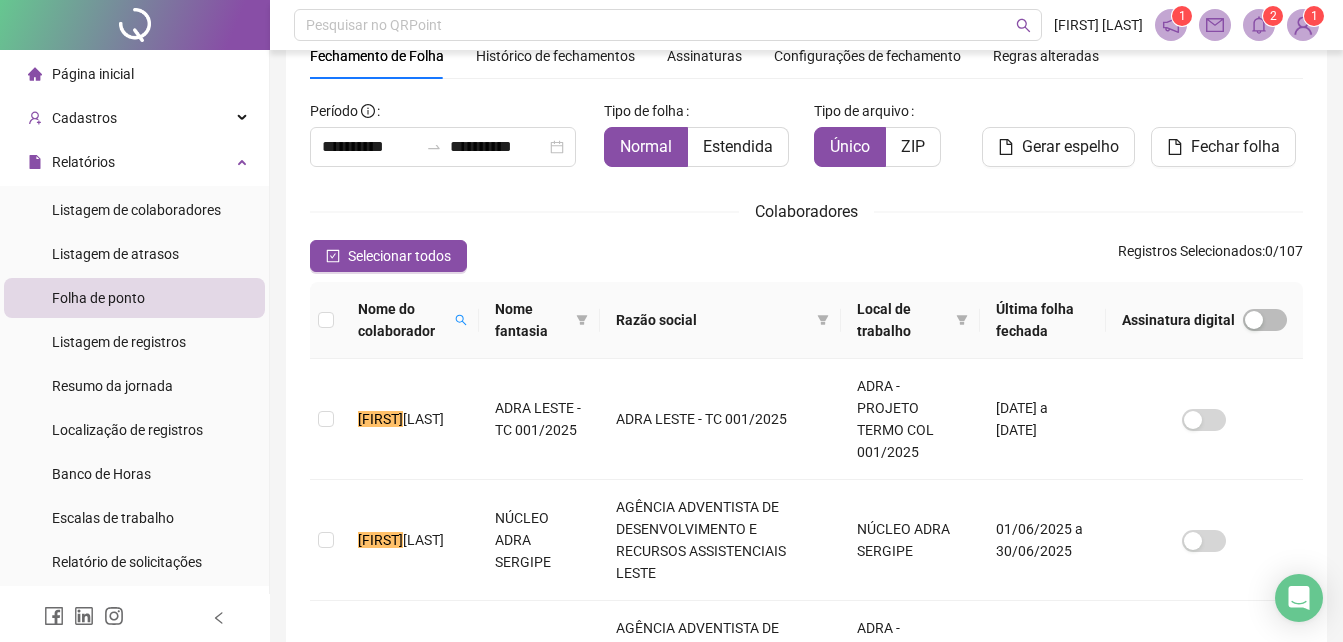 click on "Colaboradores" at bounding box center (806, 211) 